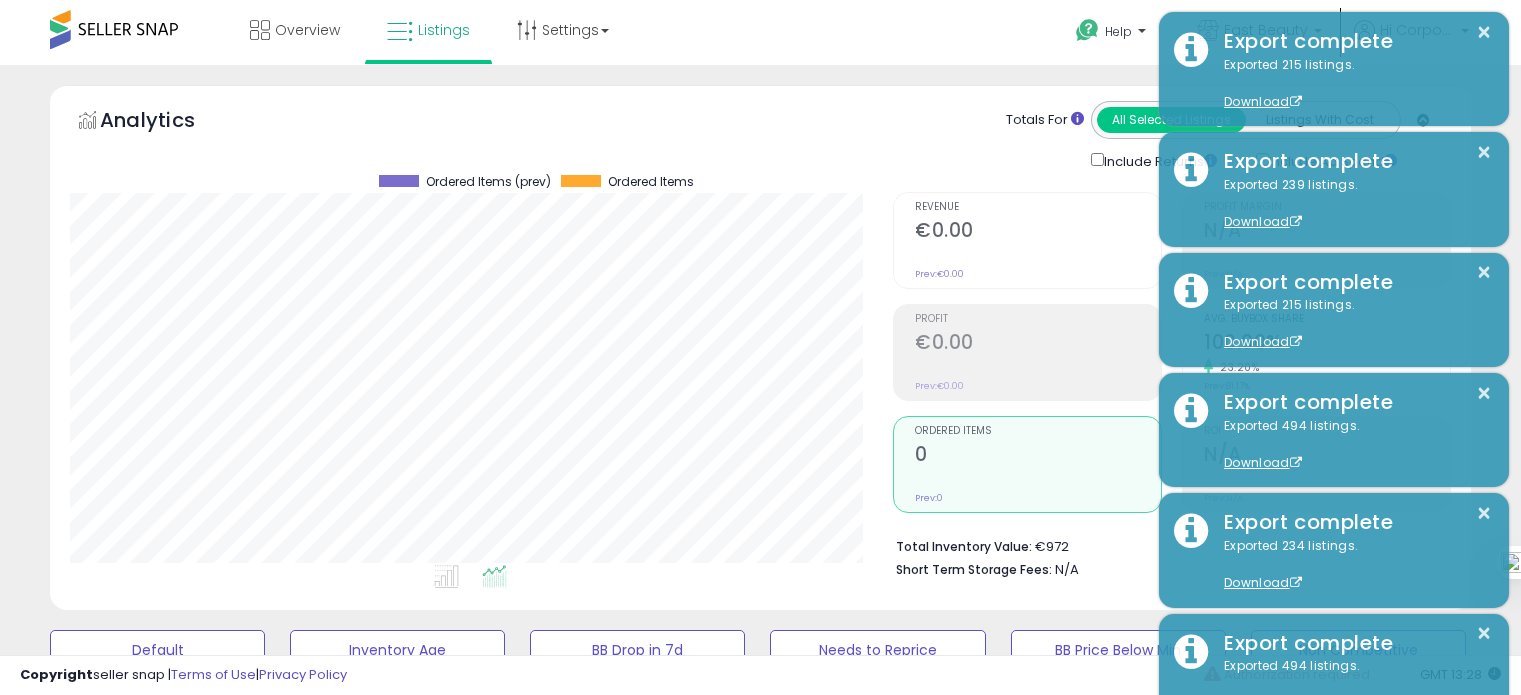 scroll, scrollTop: 816, scrollLeft: 0, axis: vertical 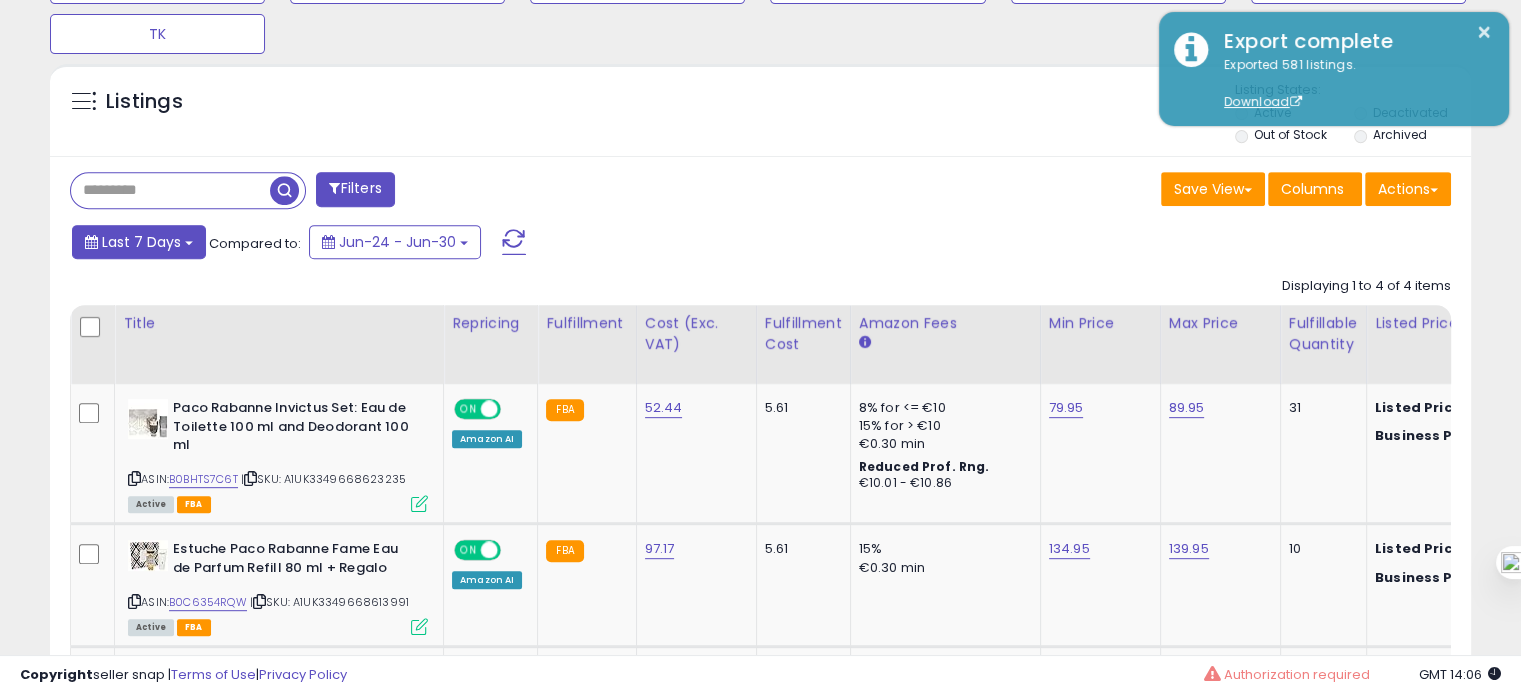click on "Last 7 Days" at bounding box center (139, 242) 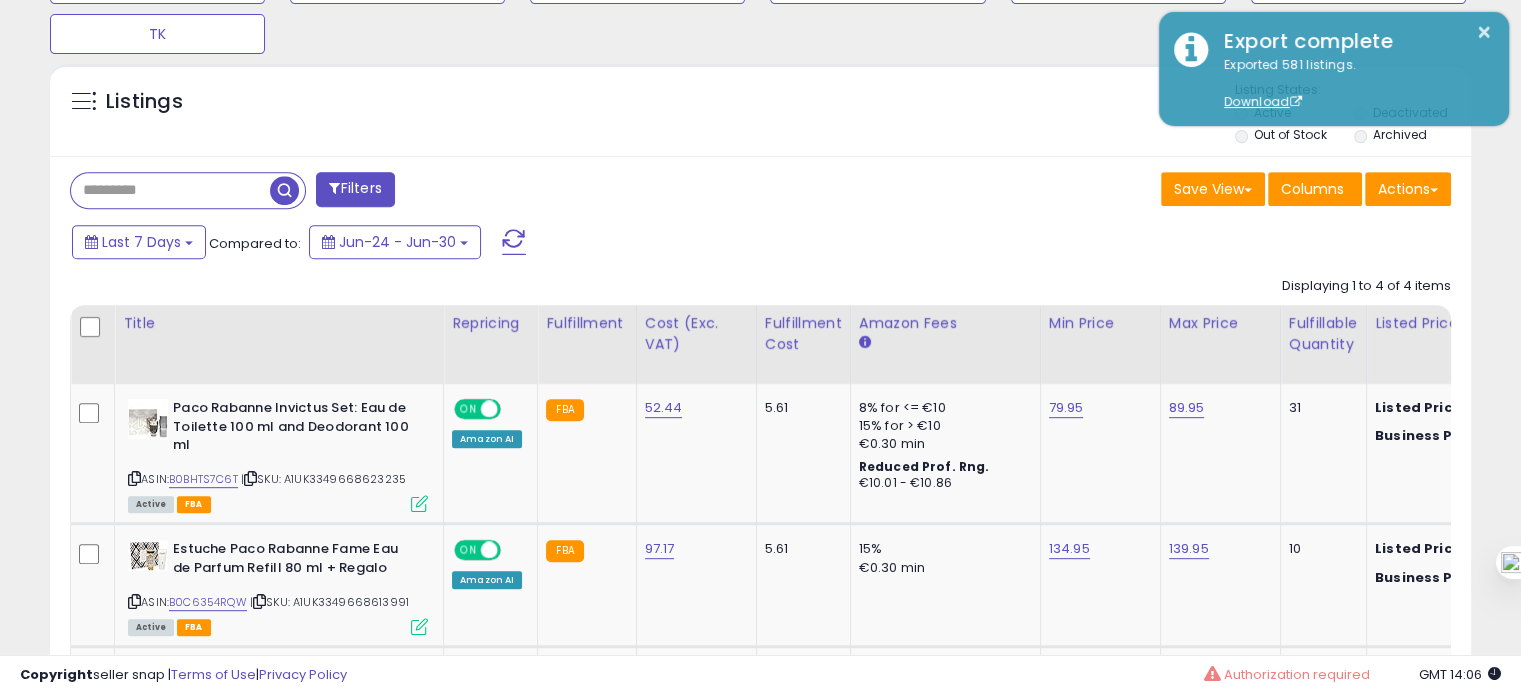 click on "Listings
Active" at bounding box center [760, 110] 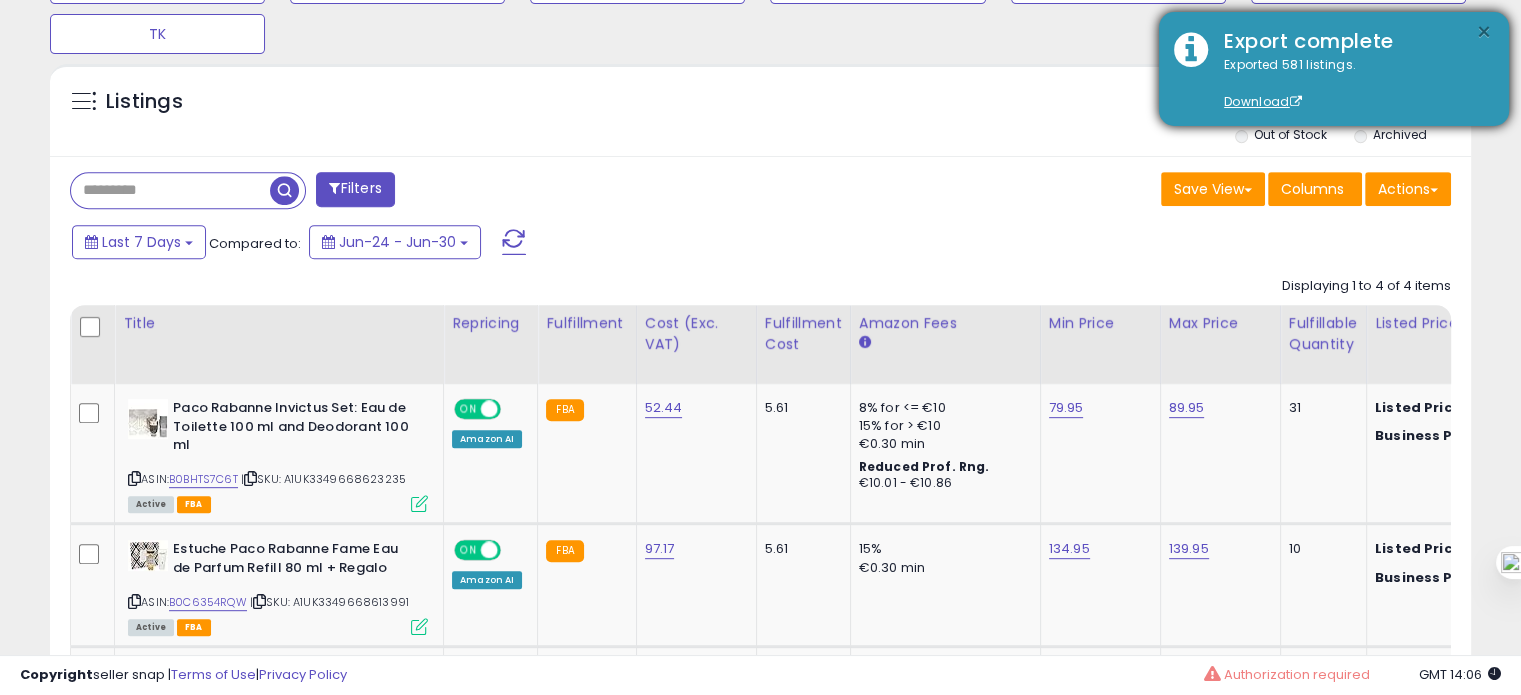 click on "×" at bounding box center [1484, 32] 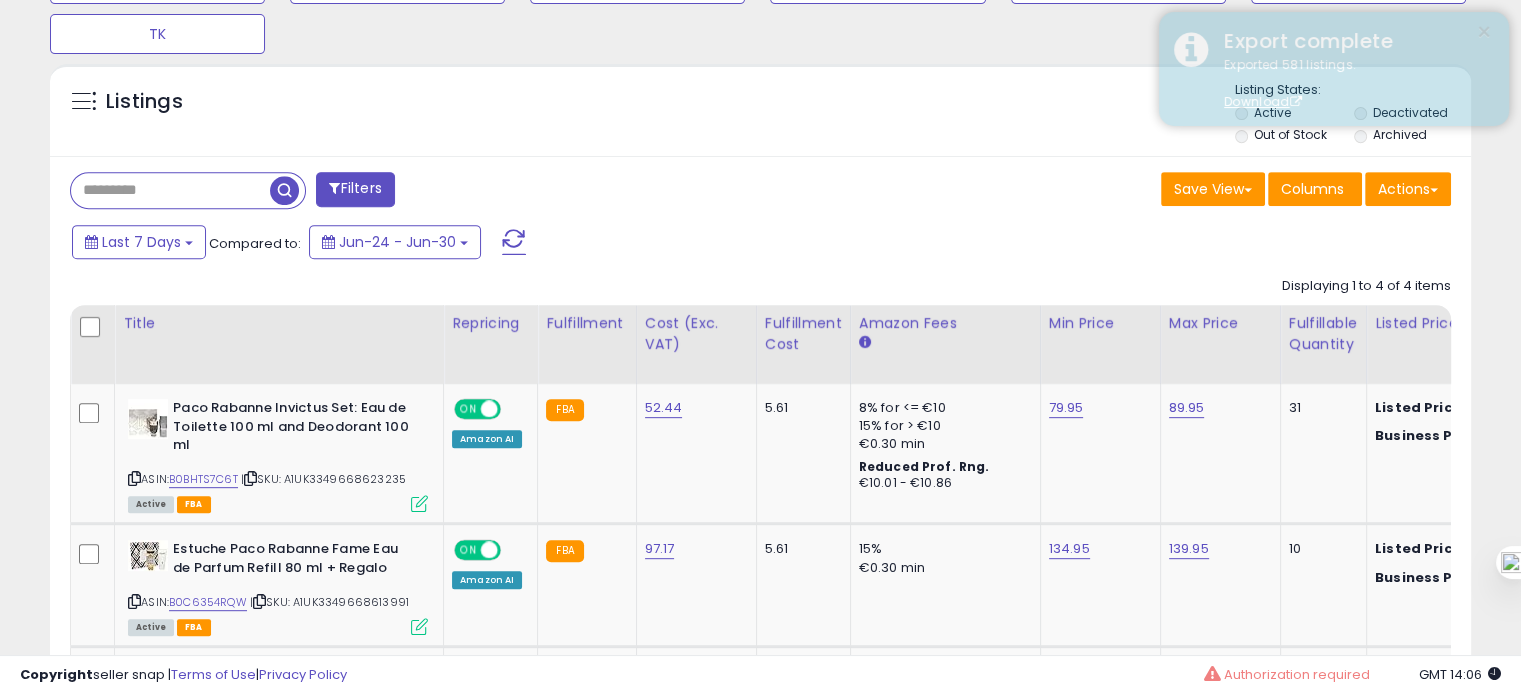 scroll, scrollTop: 0, scrollLeft: 0, axis: both 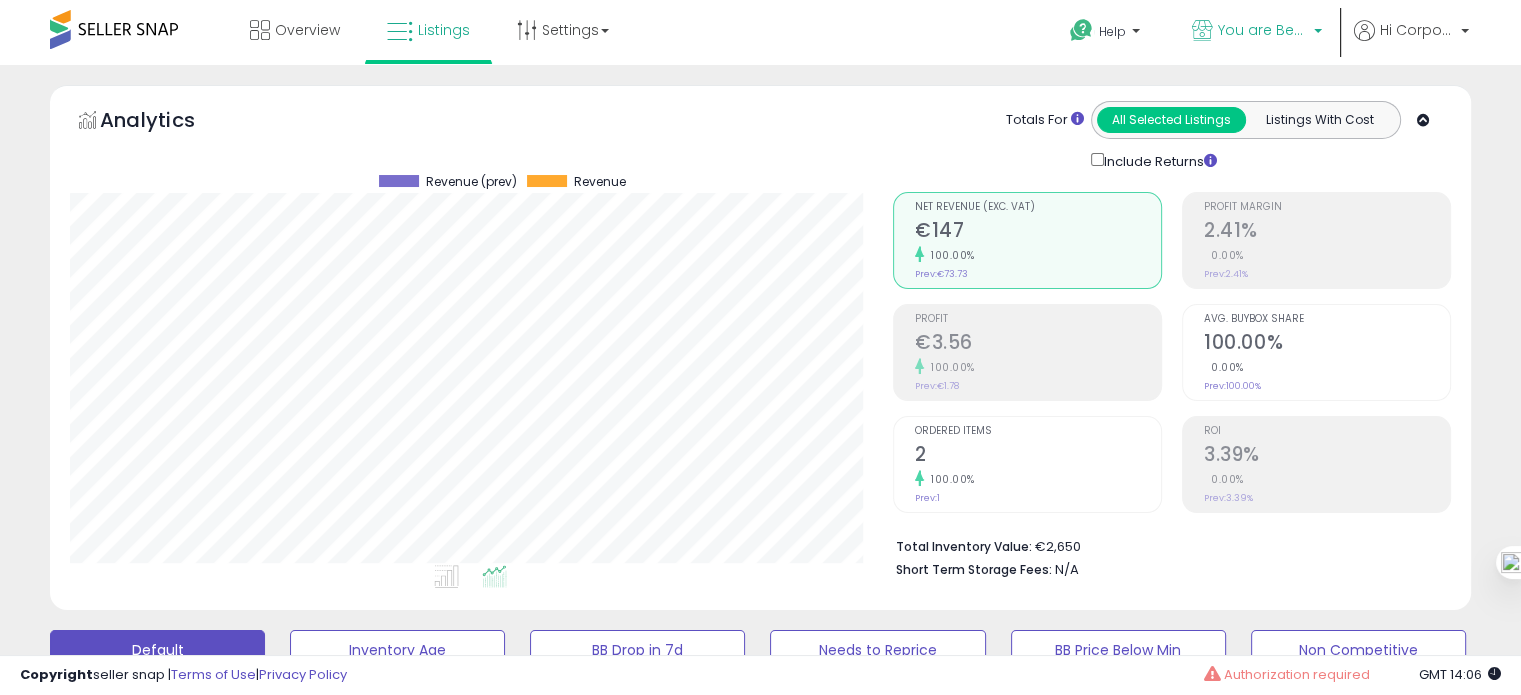 click on "You are Beautiful (IT)" at bounding box center [1263, 30] 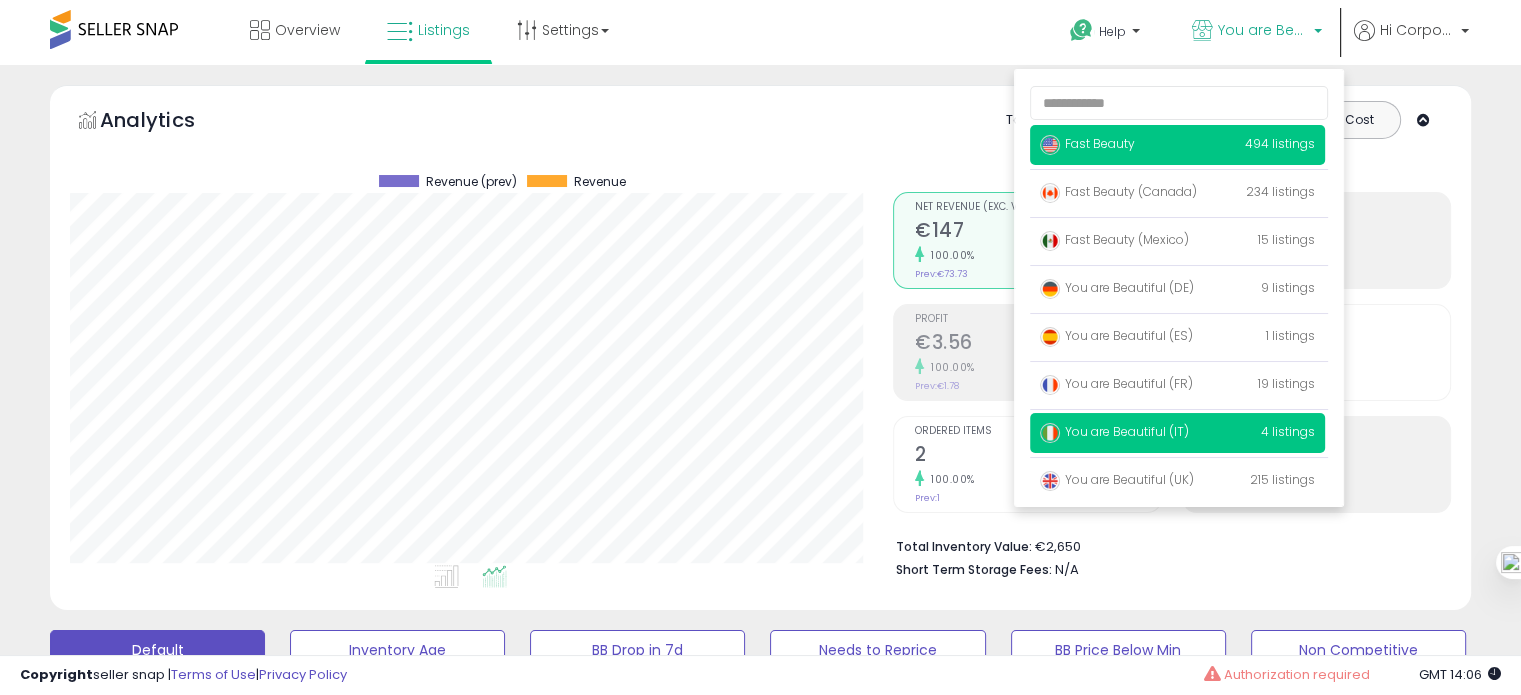 click on "Fast Beauty" at bounding box center (1087, 143) 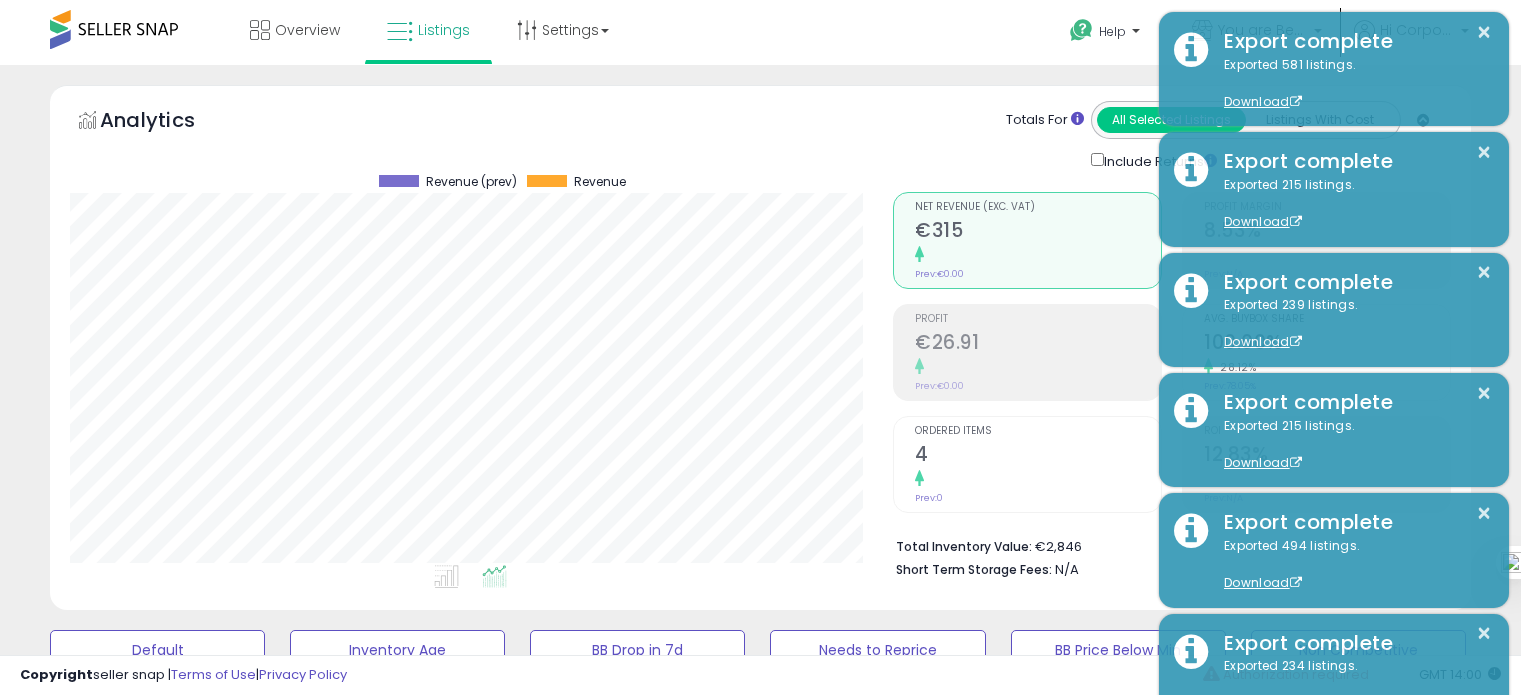 scroll, scrollTop: 987, scrollLeft: 0, axis: vertical 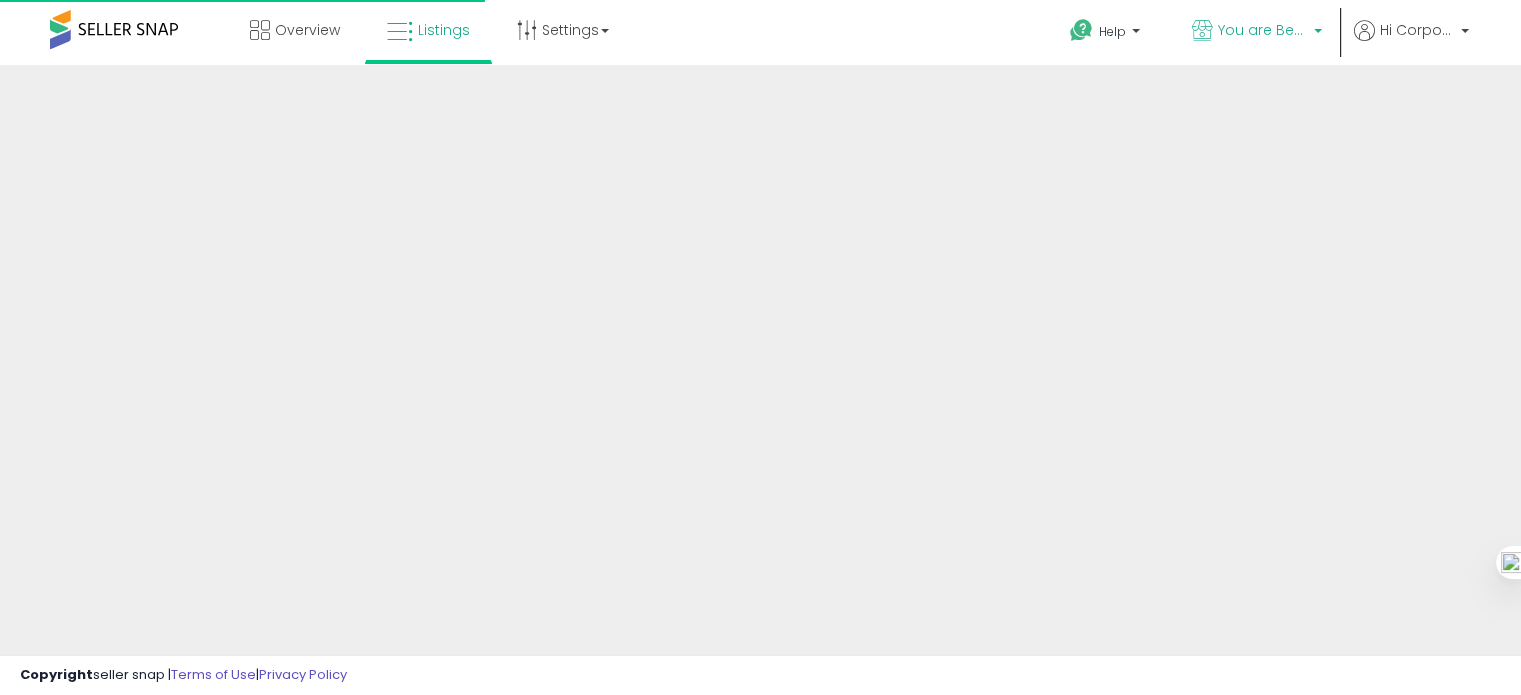 click on "You are Beautiful (IT)" at bounding box center [1263, 30] 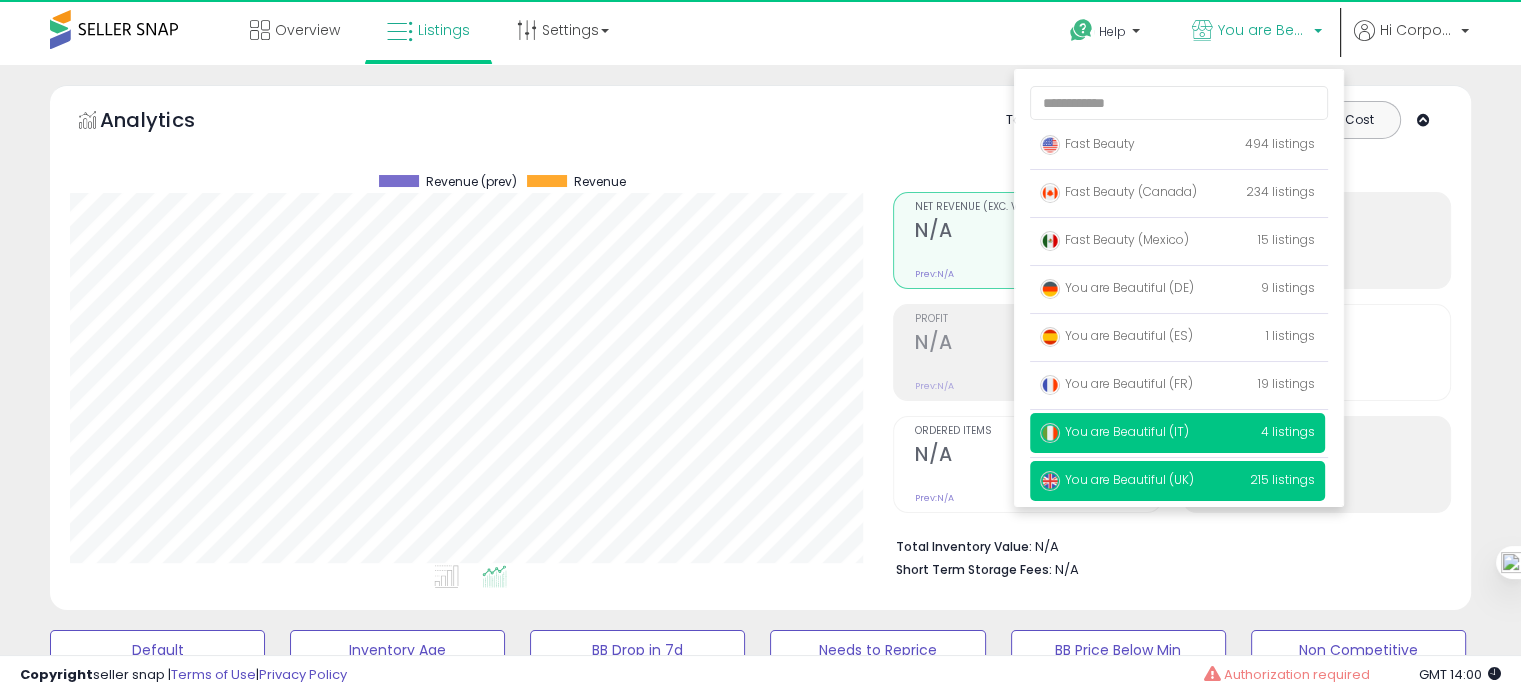 scroll, scrollTop: 674, scrollLeft: 0, axis: vertical 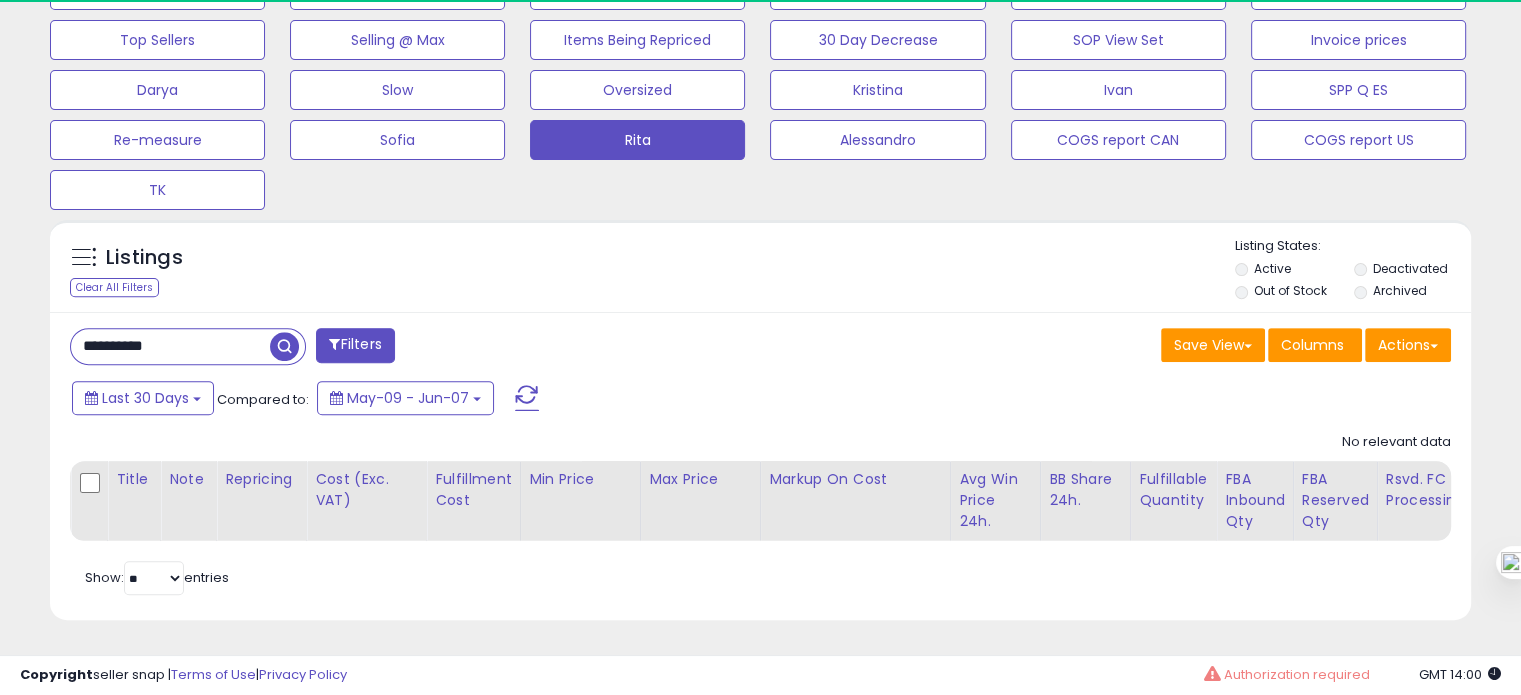 click on "Unable to login
Retrieving listings data..
has not yet accepted the Terms of Use. Once the Terms of Use have been
accepted, you will be able to login.
Logout
Overview
Help" at bounding box center (760, 17) 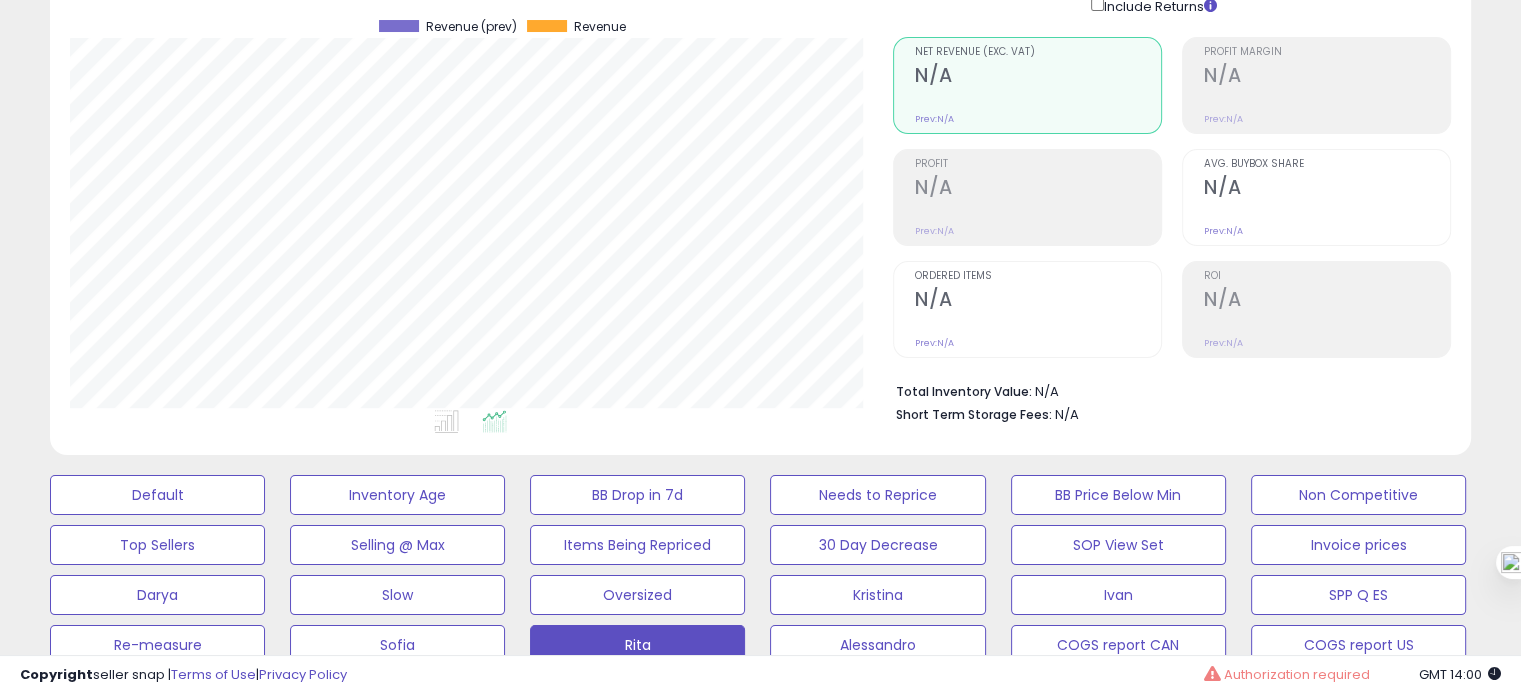 scroll, scrollTop: 0, scrollLeft: 0, axis: both 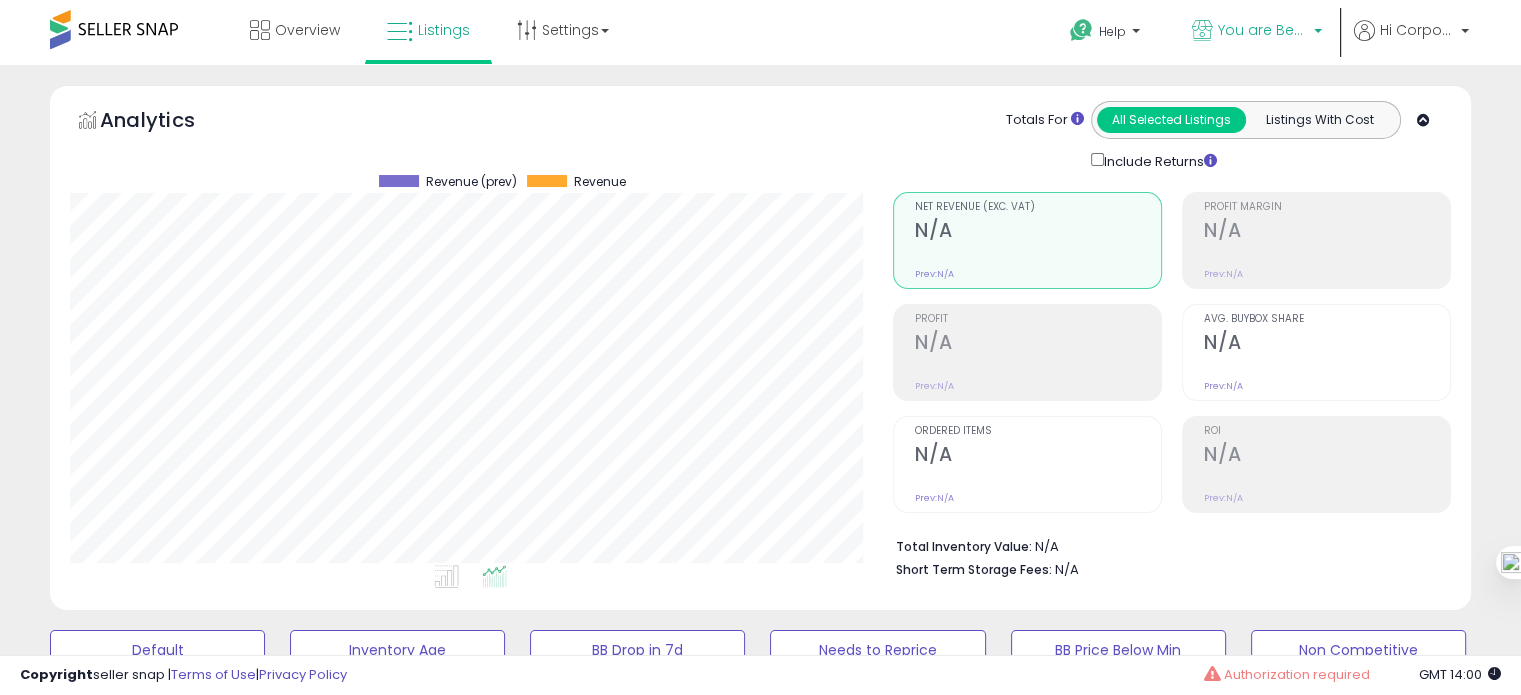 click on "You are Beautiful (IT)" at bounding box center [1257, 32] 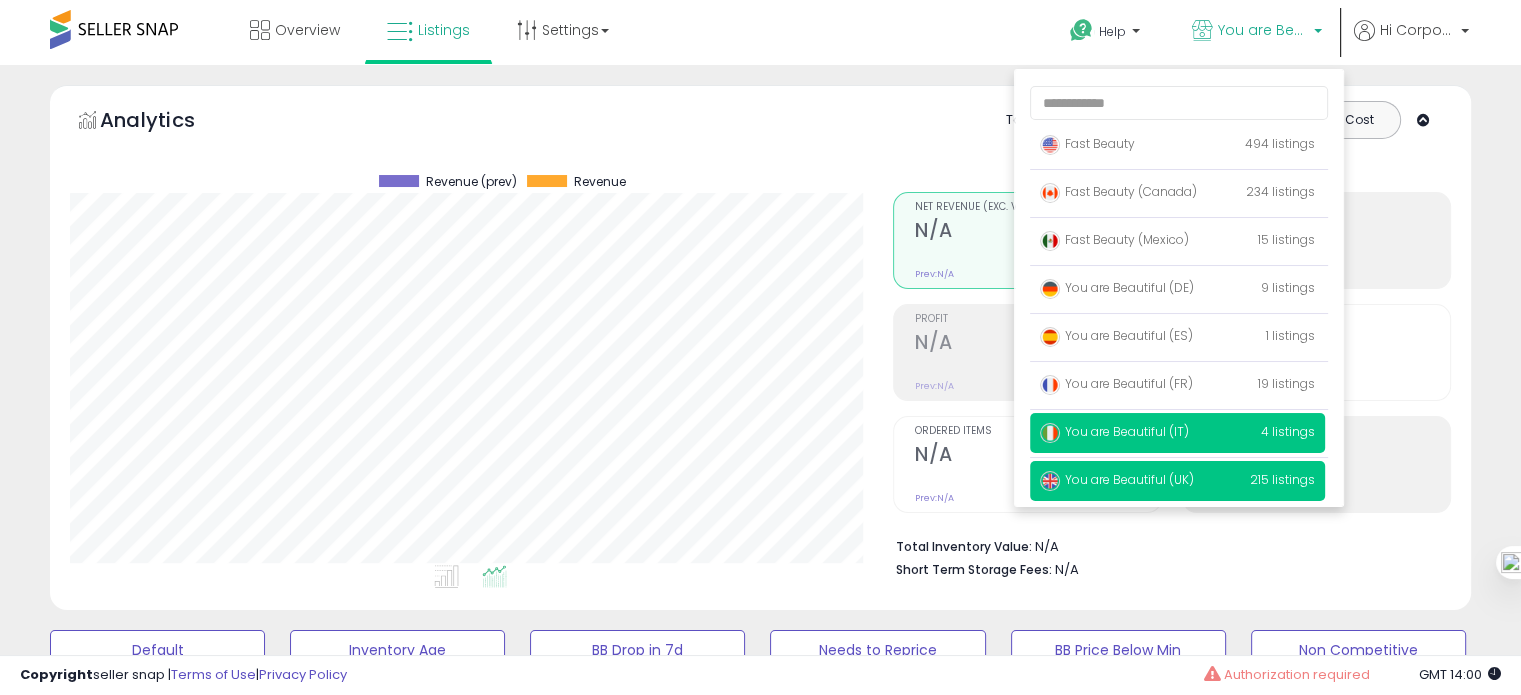 click on "You are Beautiful (UK)" at bounding box center (1087, 143) 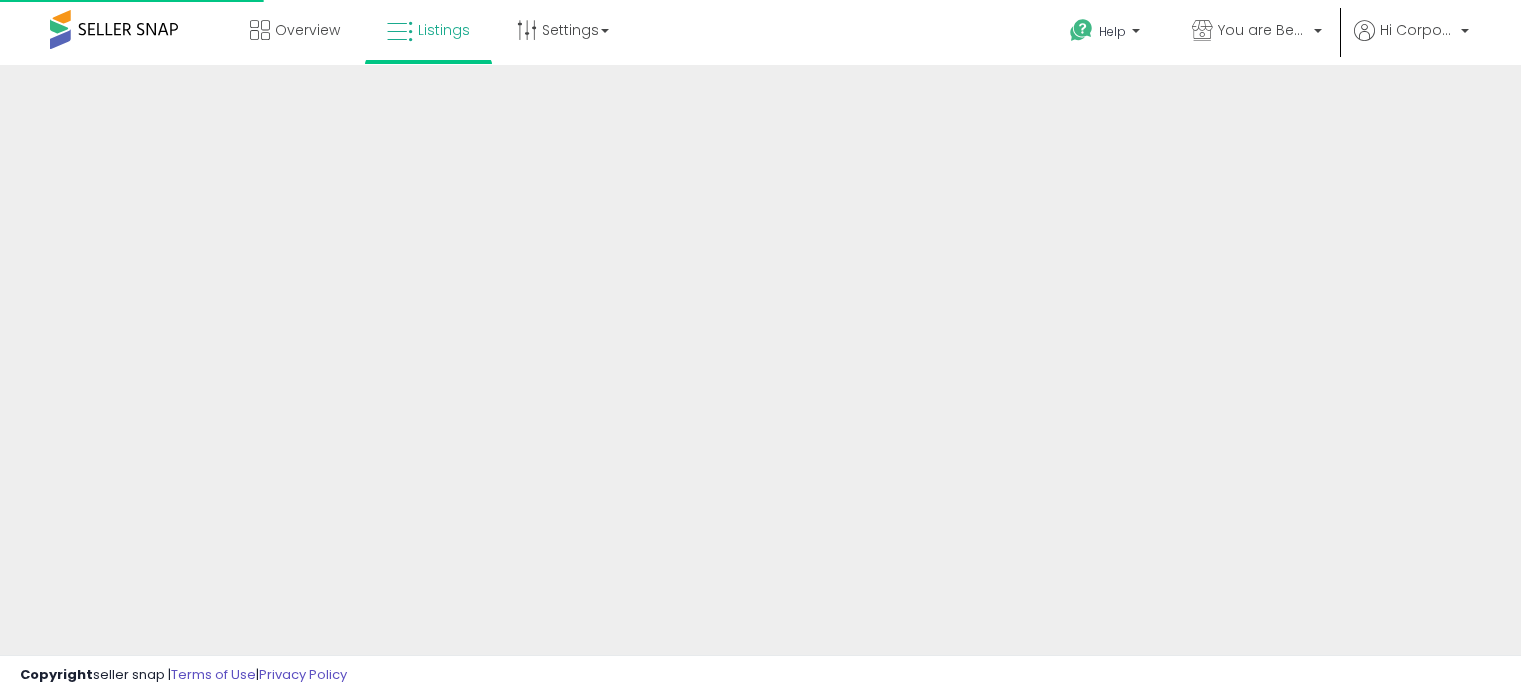 scroll, scrollTop: 0, scrollLeft: 0, axis: both 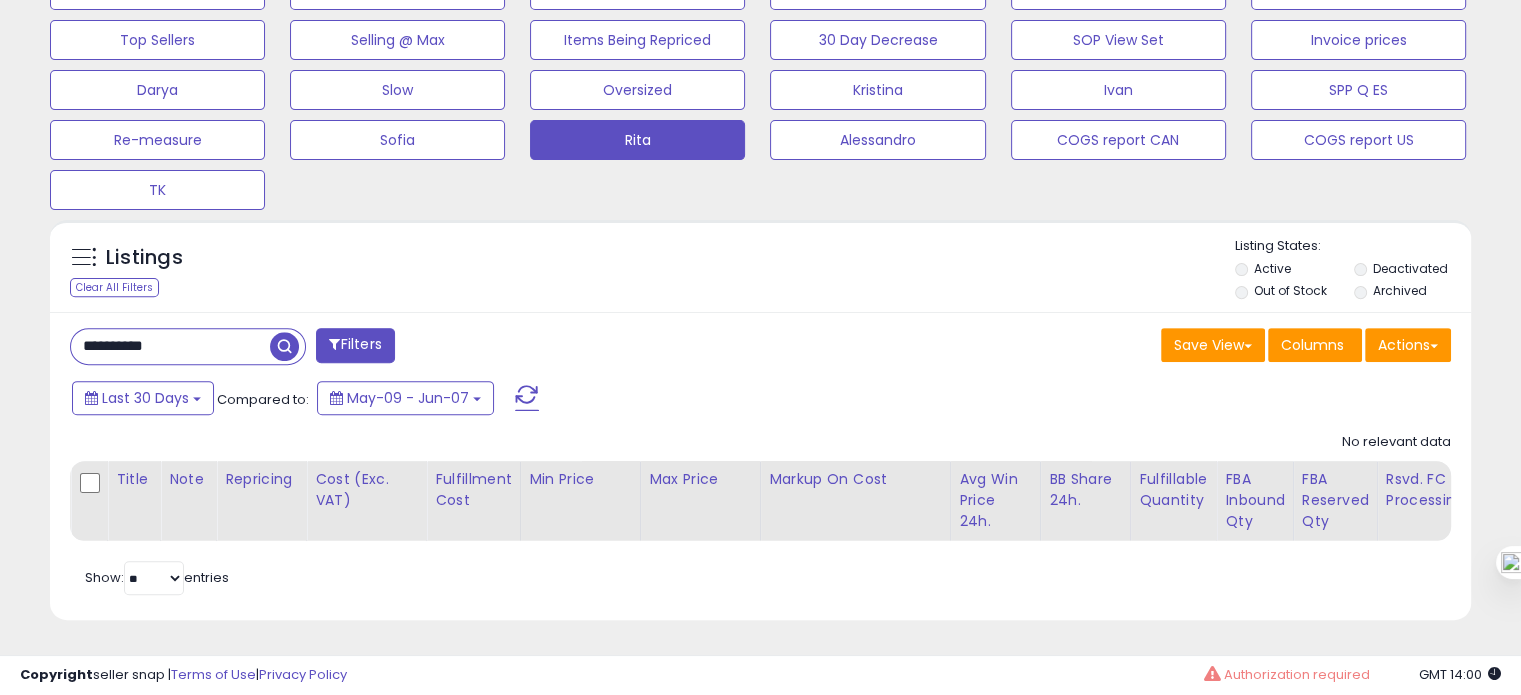 click on "**********" at bounding box center [170, 346] 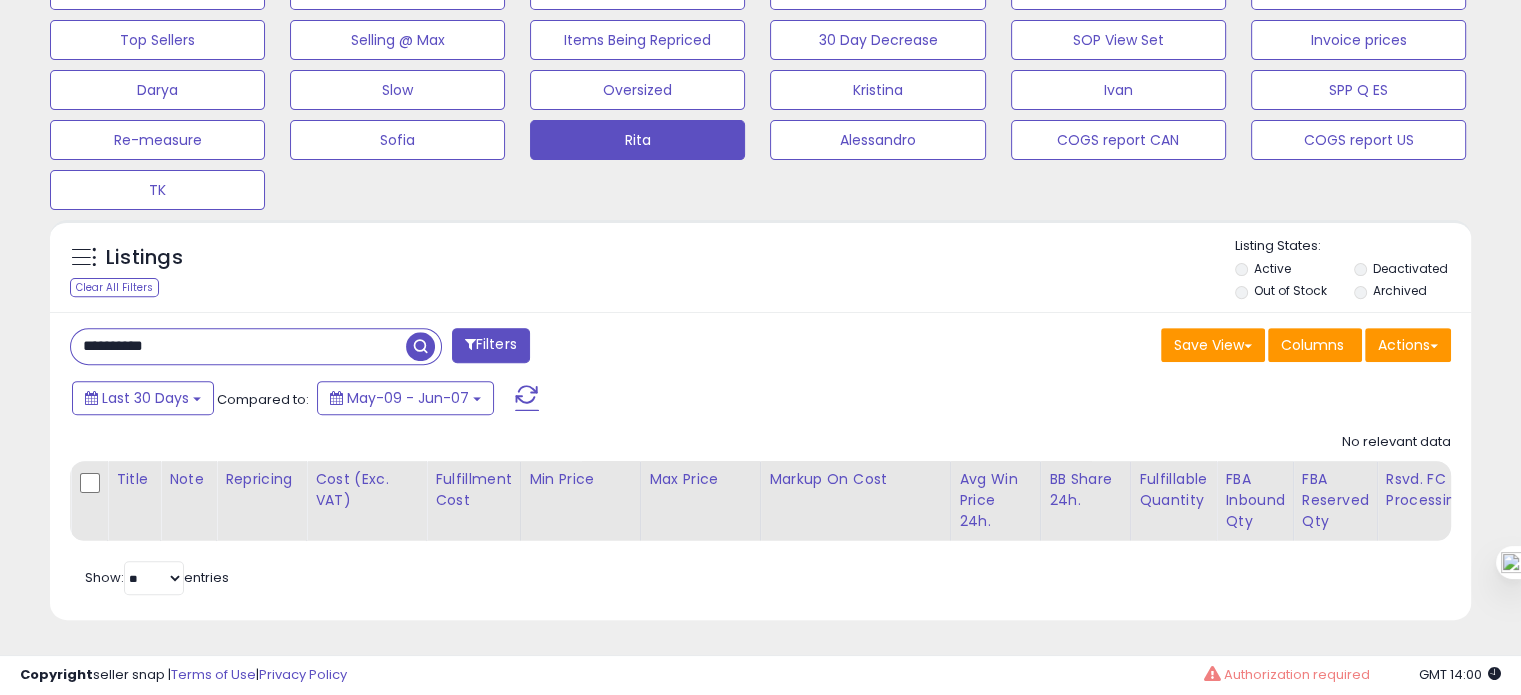 click on "**********" at bounding box center (238, 346) 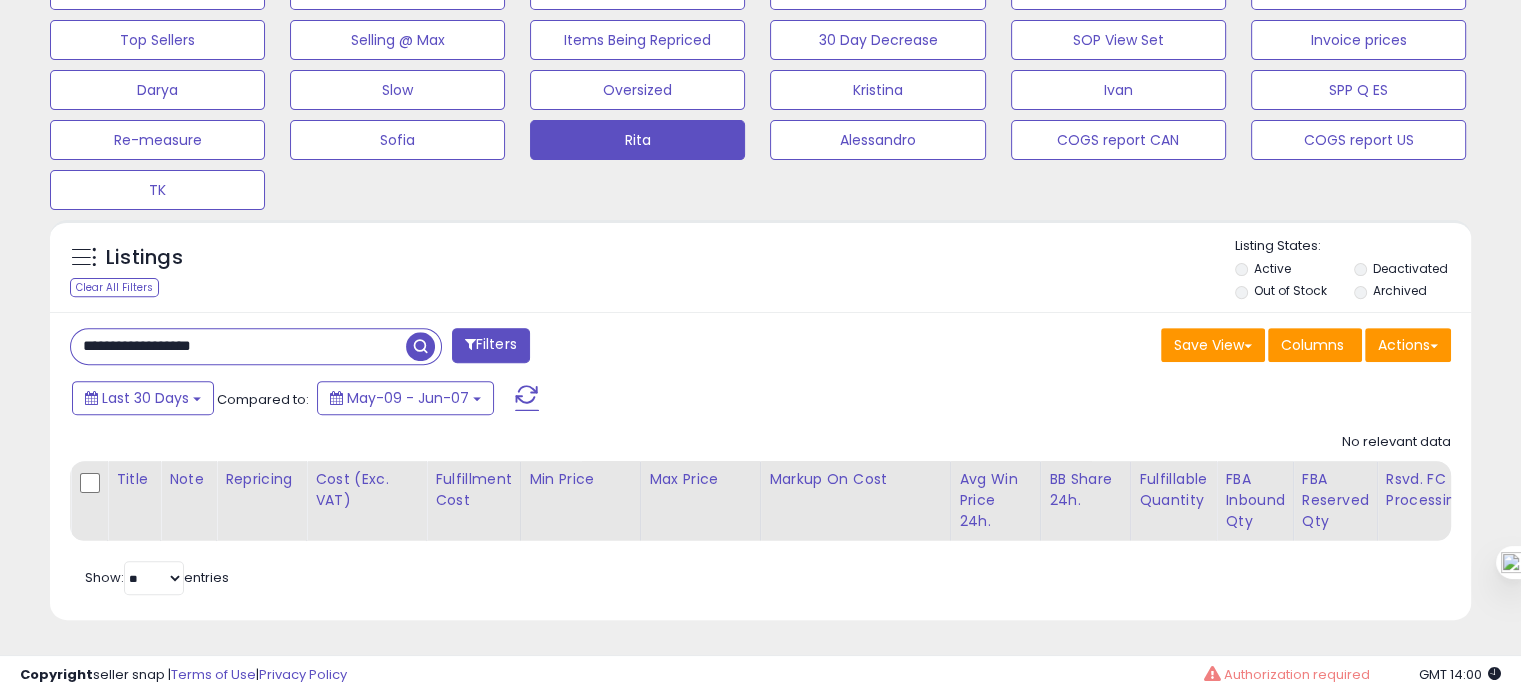 scroll, scrollTop: 999589, scrollLeft: 999168, axis: both 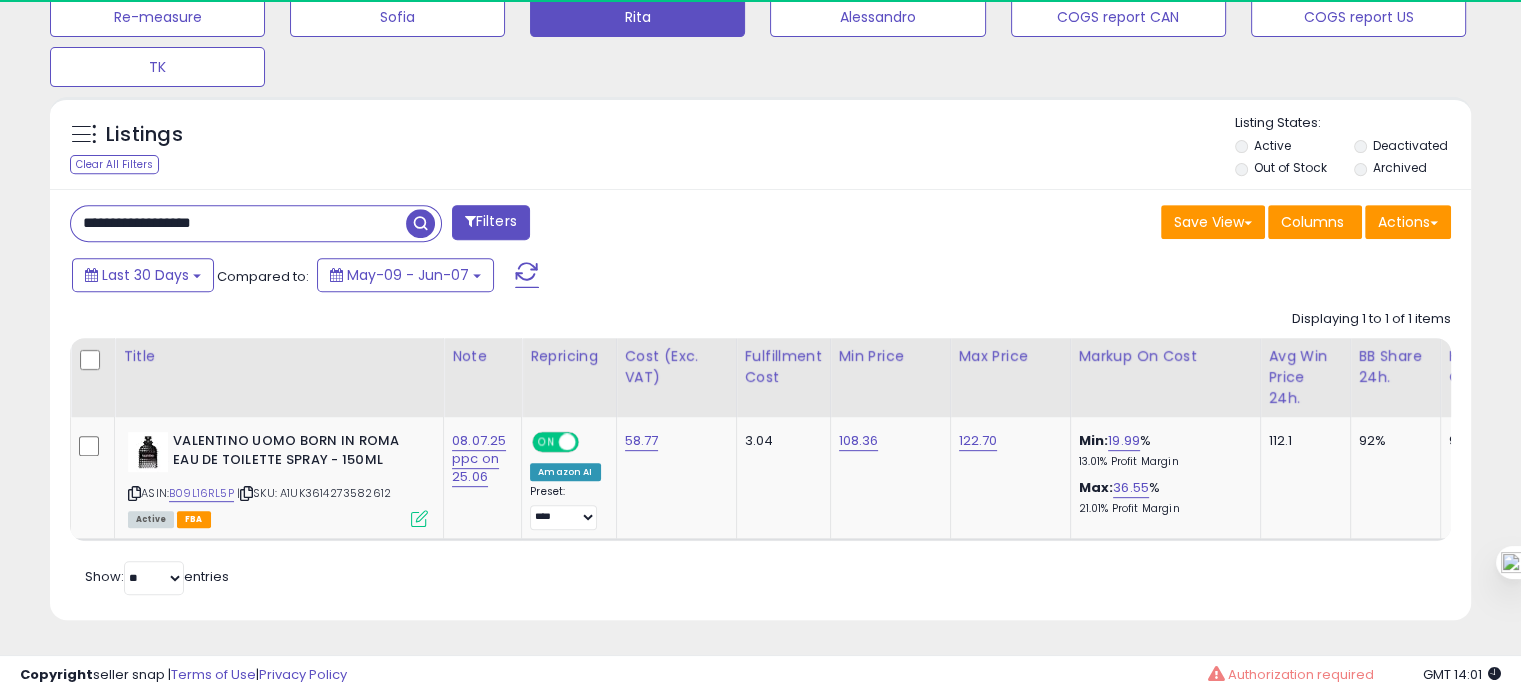 click on "**********" at bounding box center (238, 223) 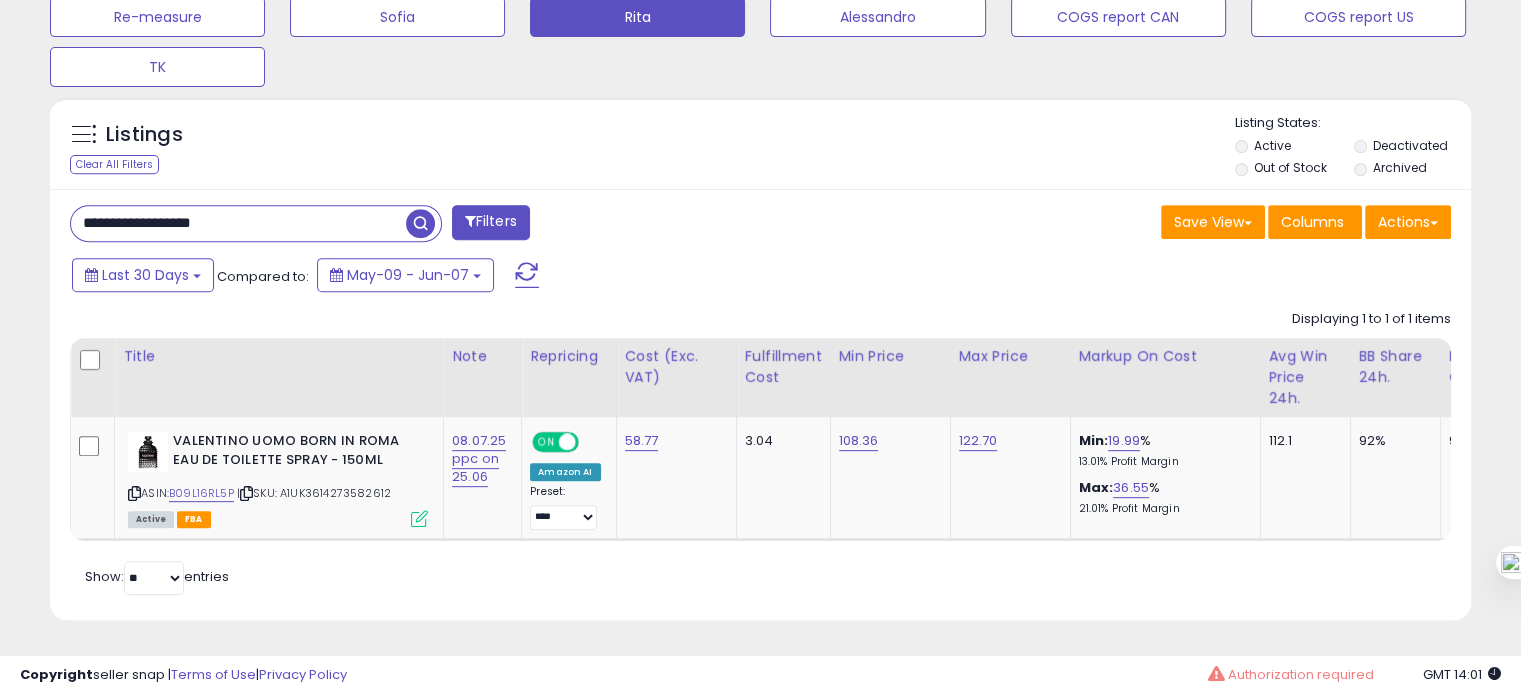 paste 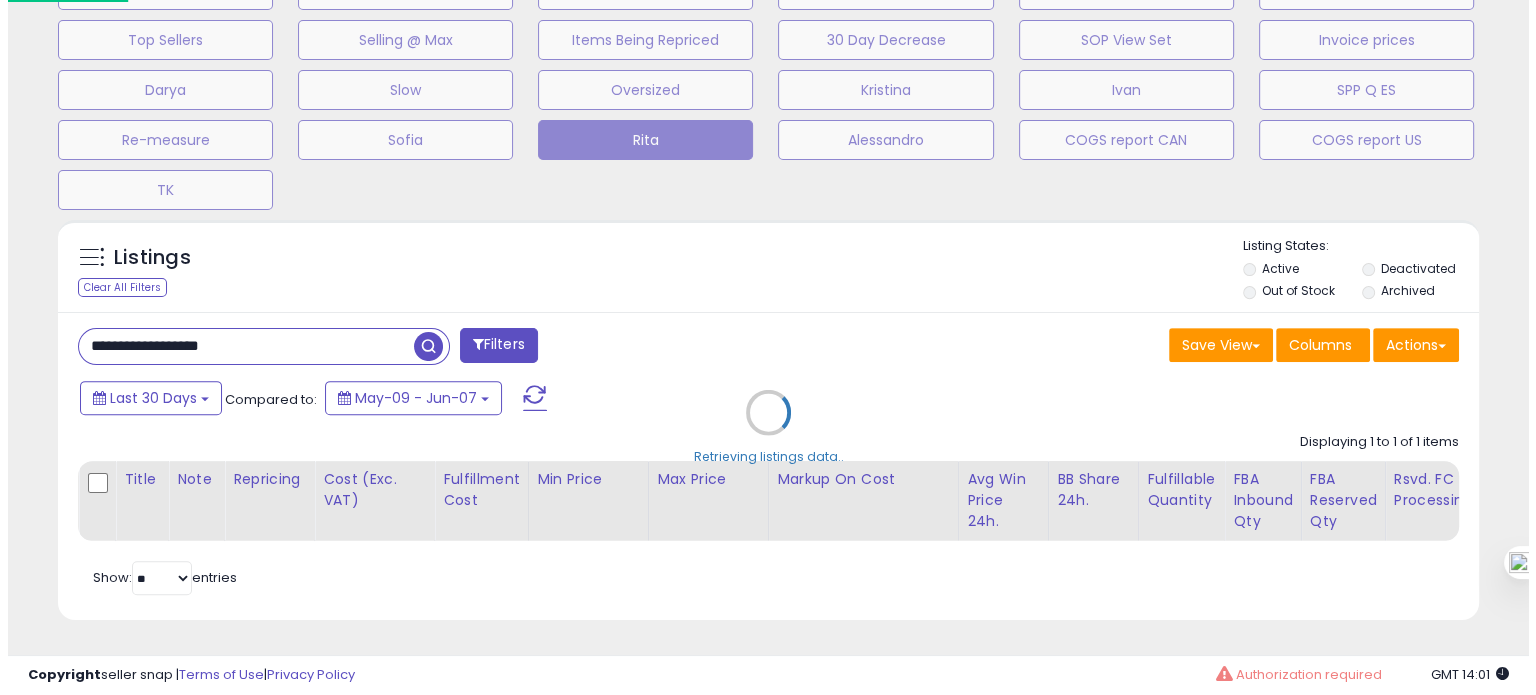 scroll, scrollTop: 674, scrollLeft: 0, axis: vertical 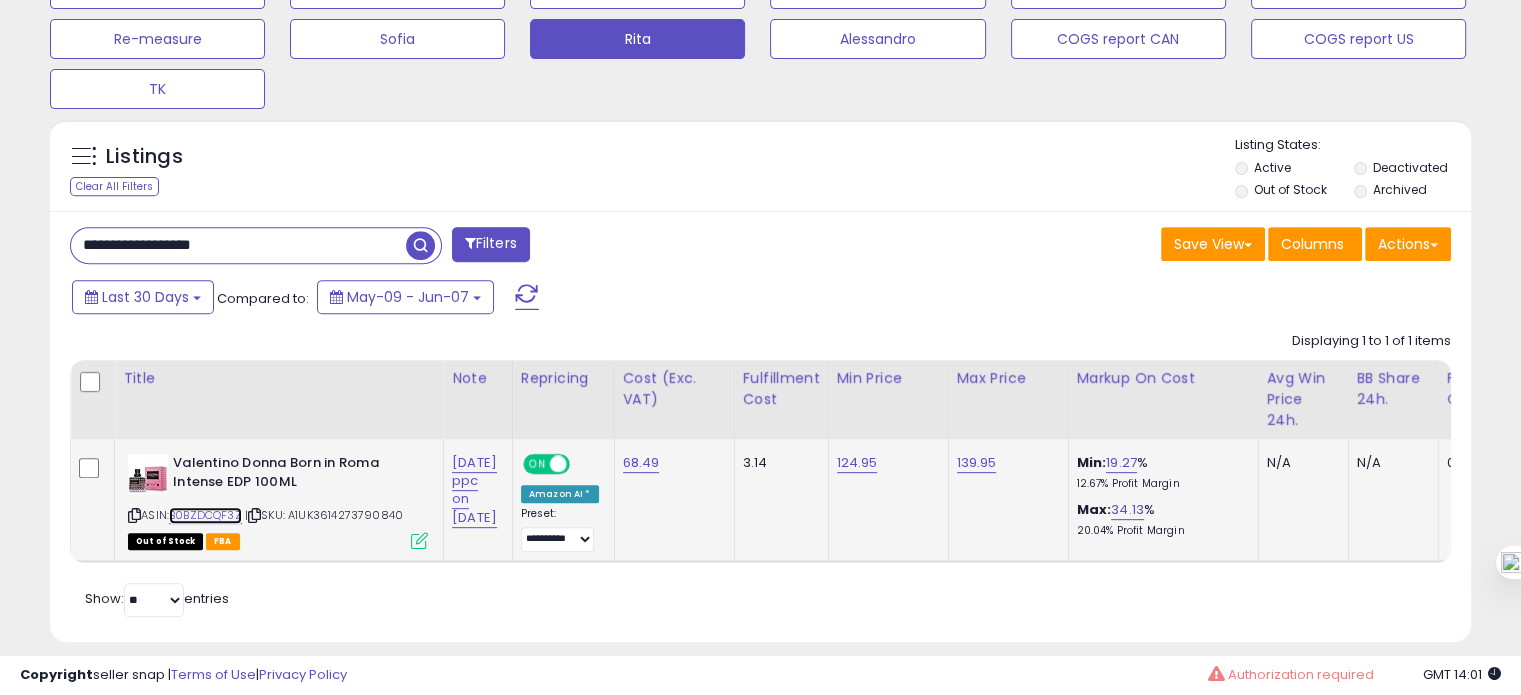 click on "B0BZDCQF3Z" at bounding box center [205, 515] 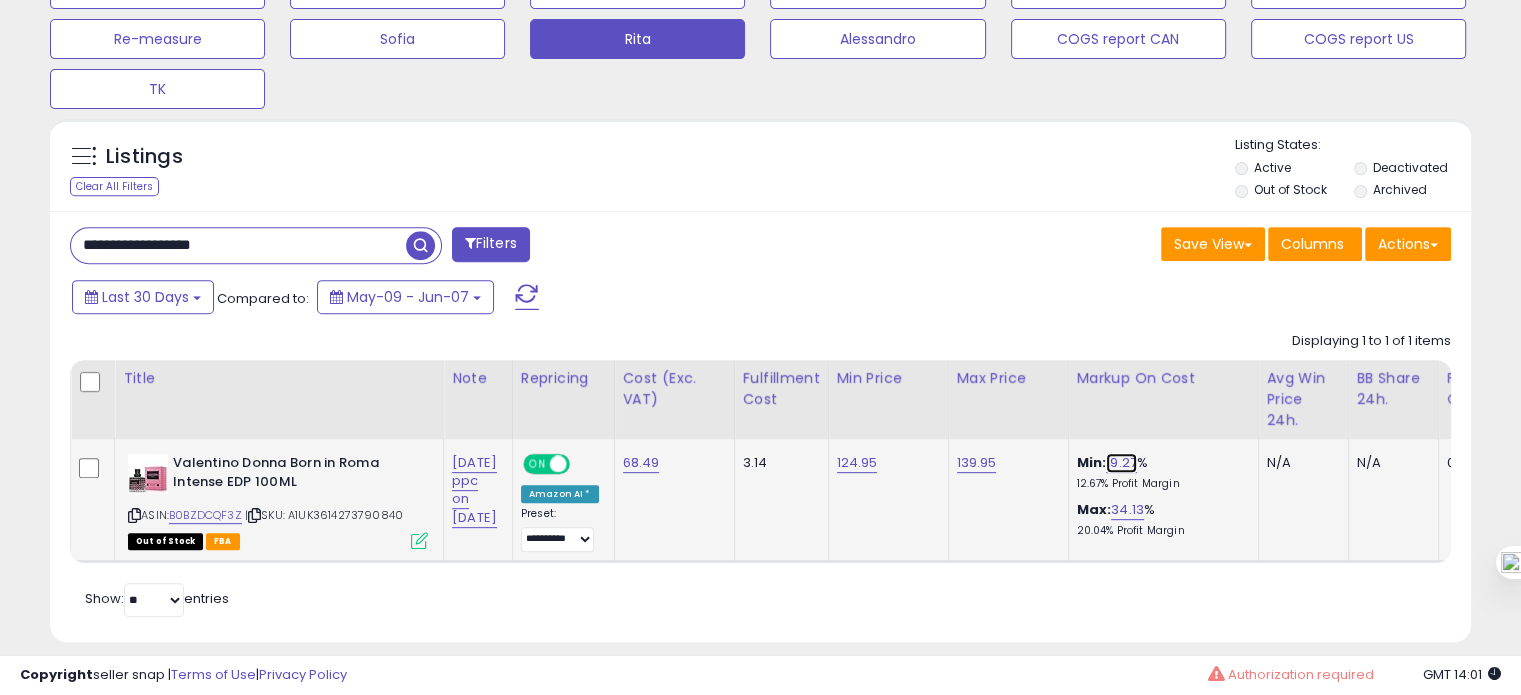 click on "19.27" at bounding box center [1121, 463] 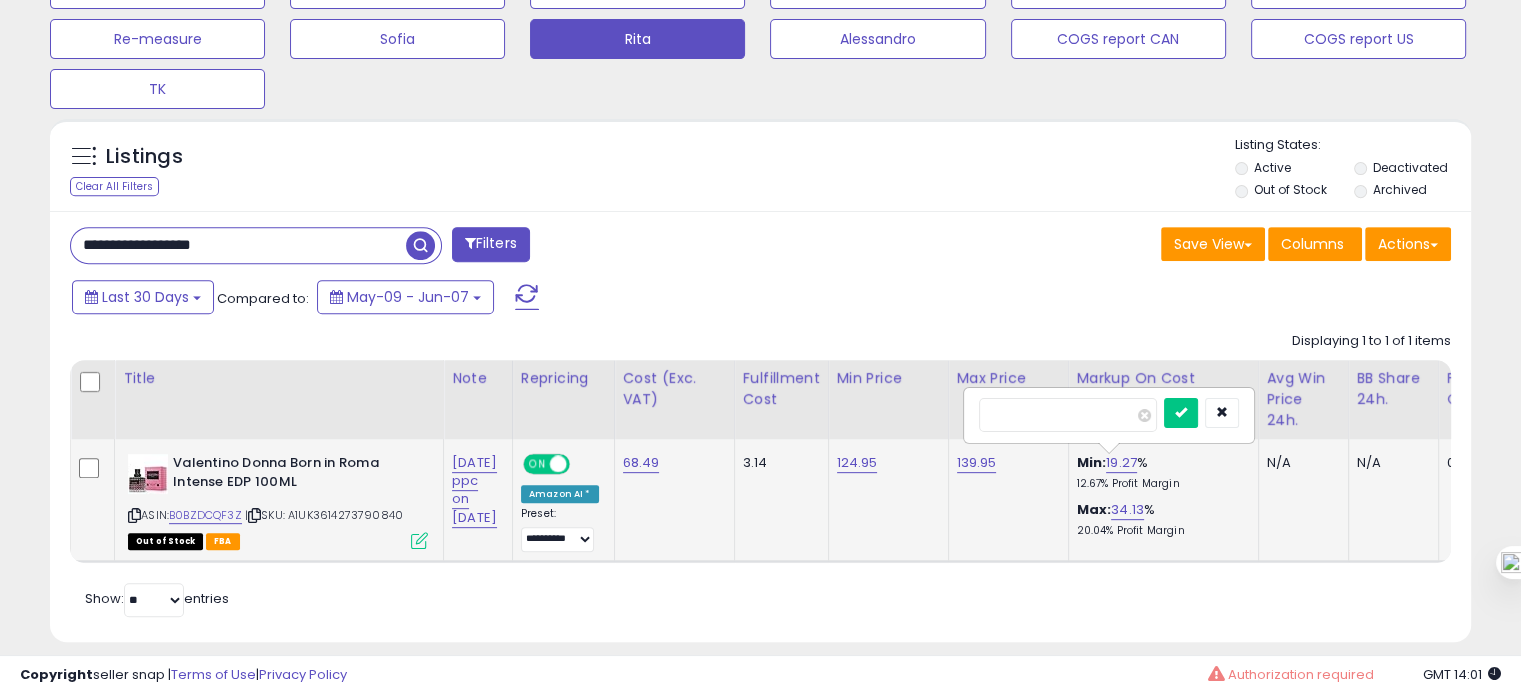 drag, startPoint x: 1044, startPoint y: 409, endPoint x: 966, endPoint y: 410, distance: 78.00641 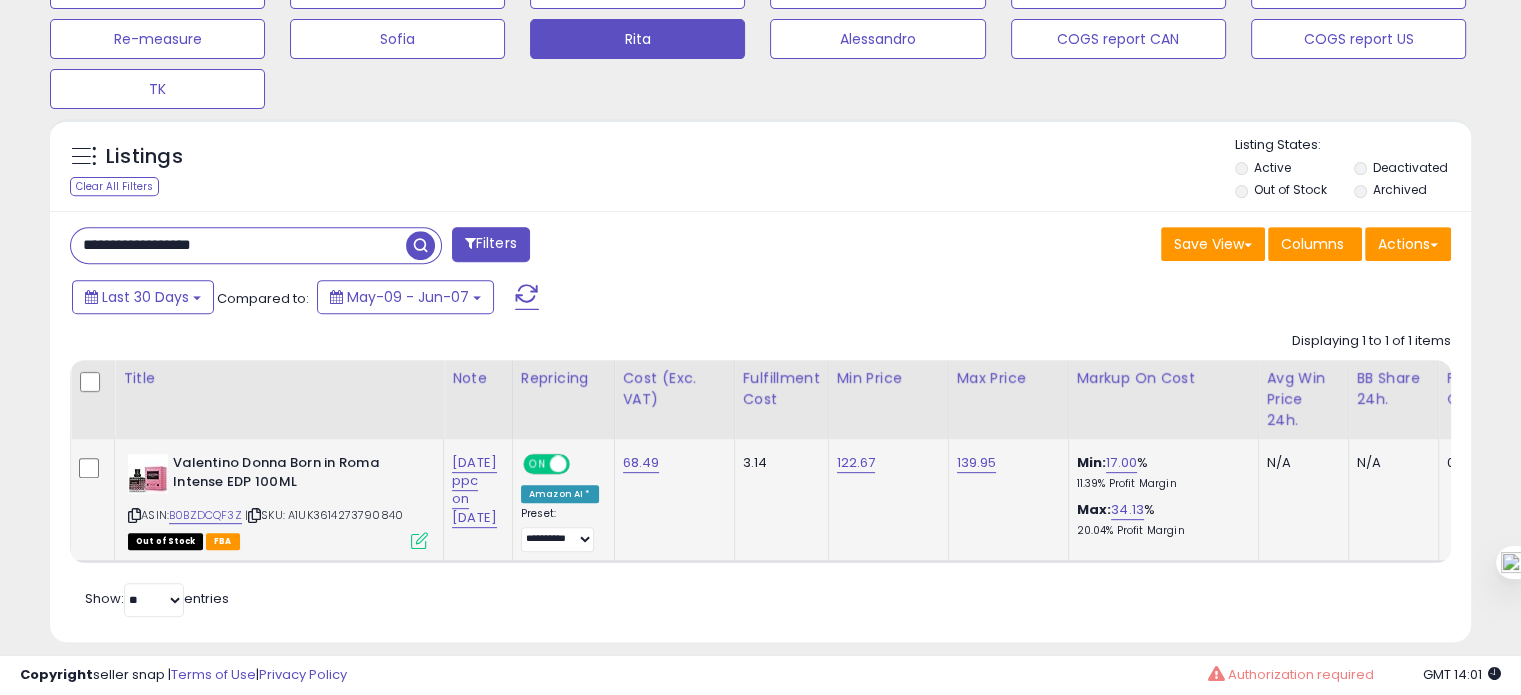 click on "**********" at bounding box center (256, 245) 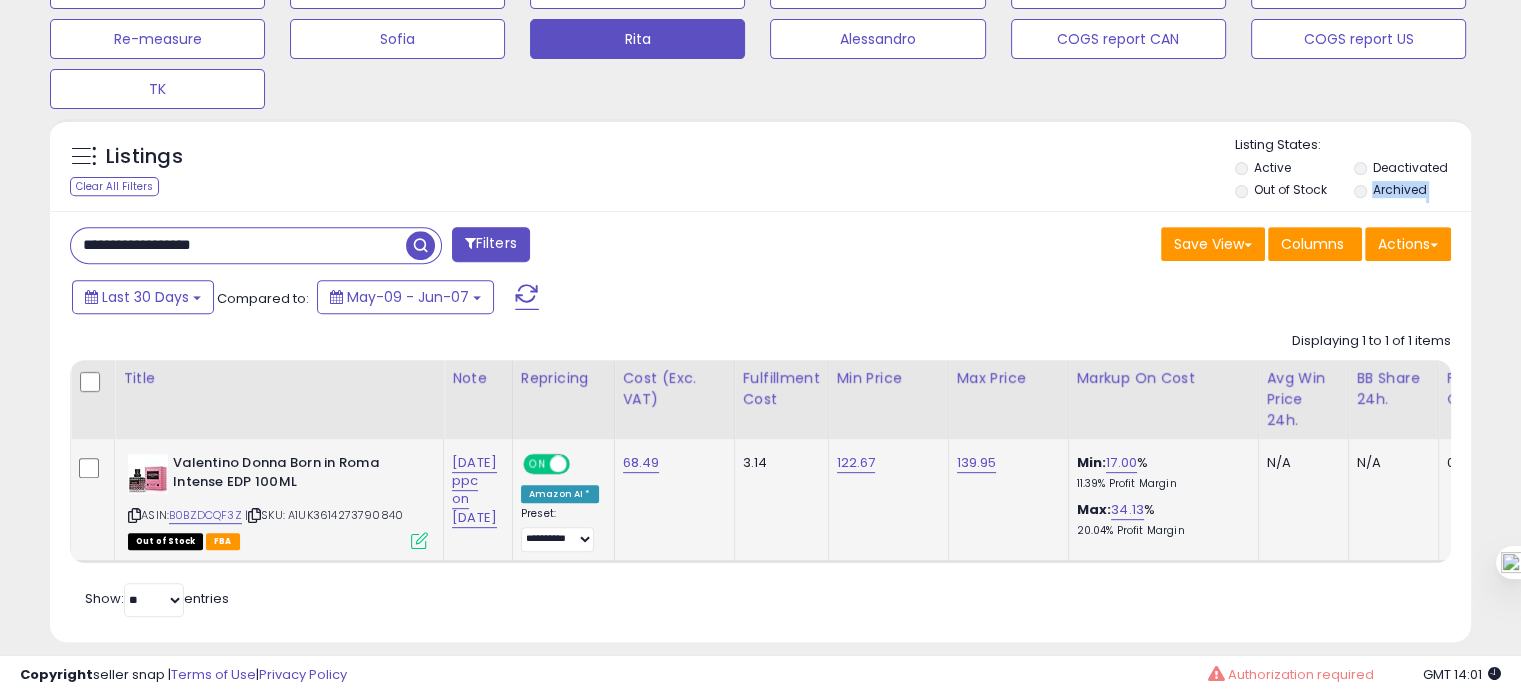 click on "**********" at bounding box center [256, 245] 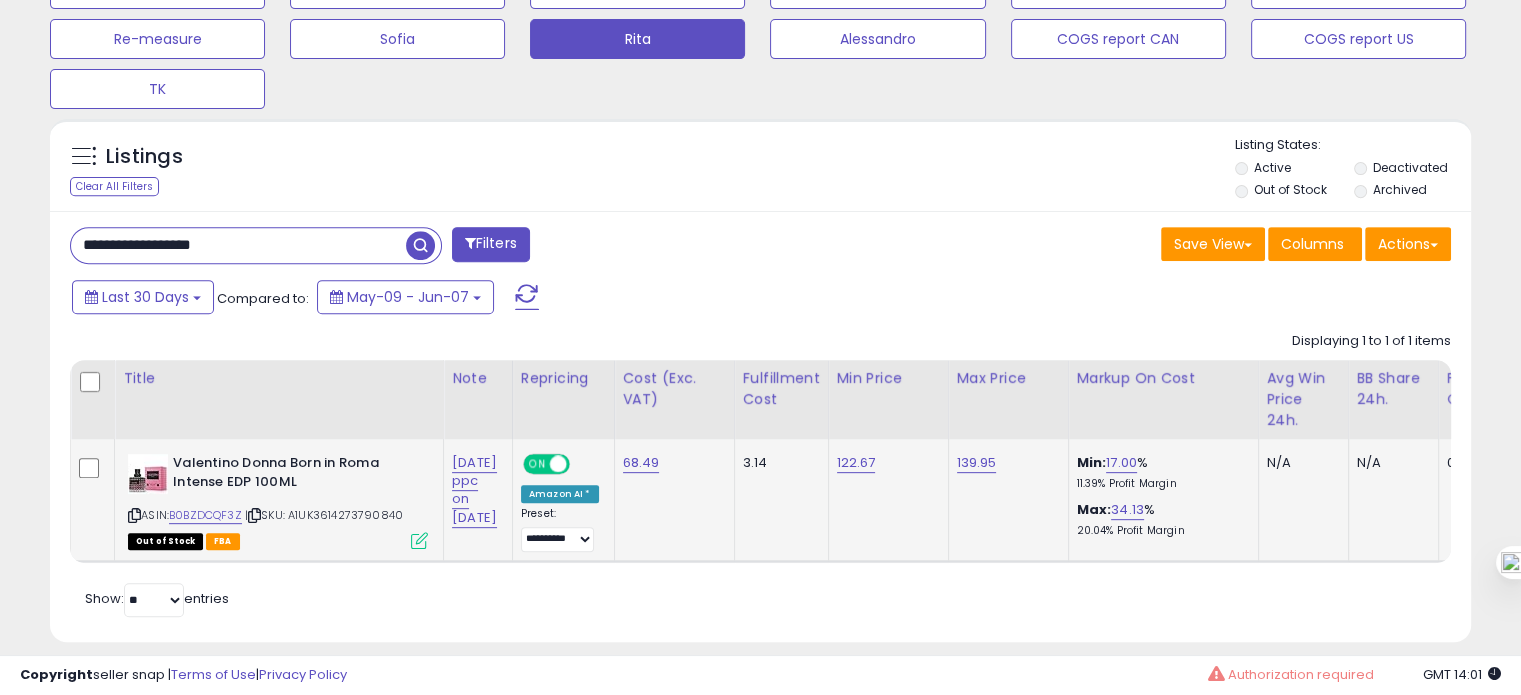 click on "**********" at bounding box center [238, 245] 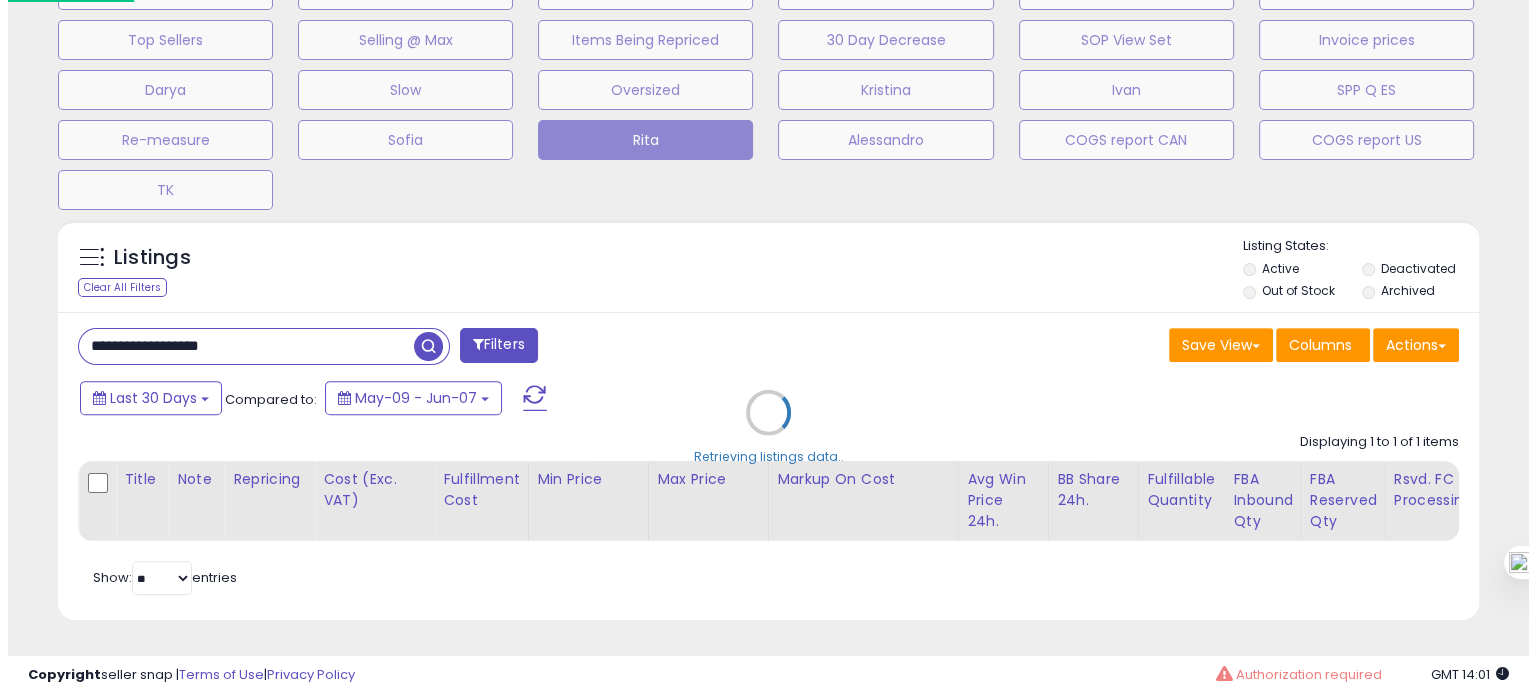 scroll, scrollTop: 674, scrollLeft: 0, axis: vertical 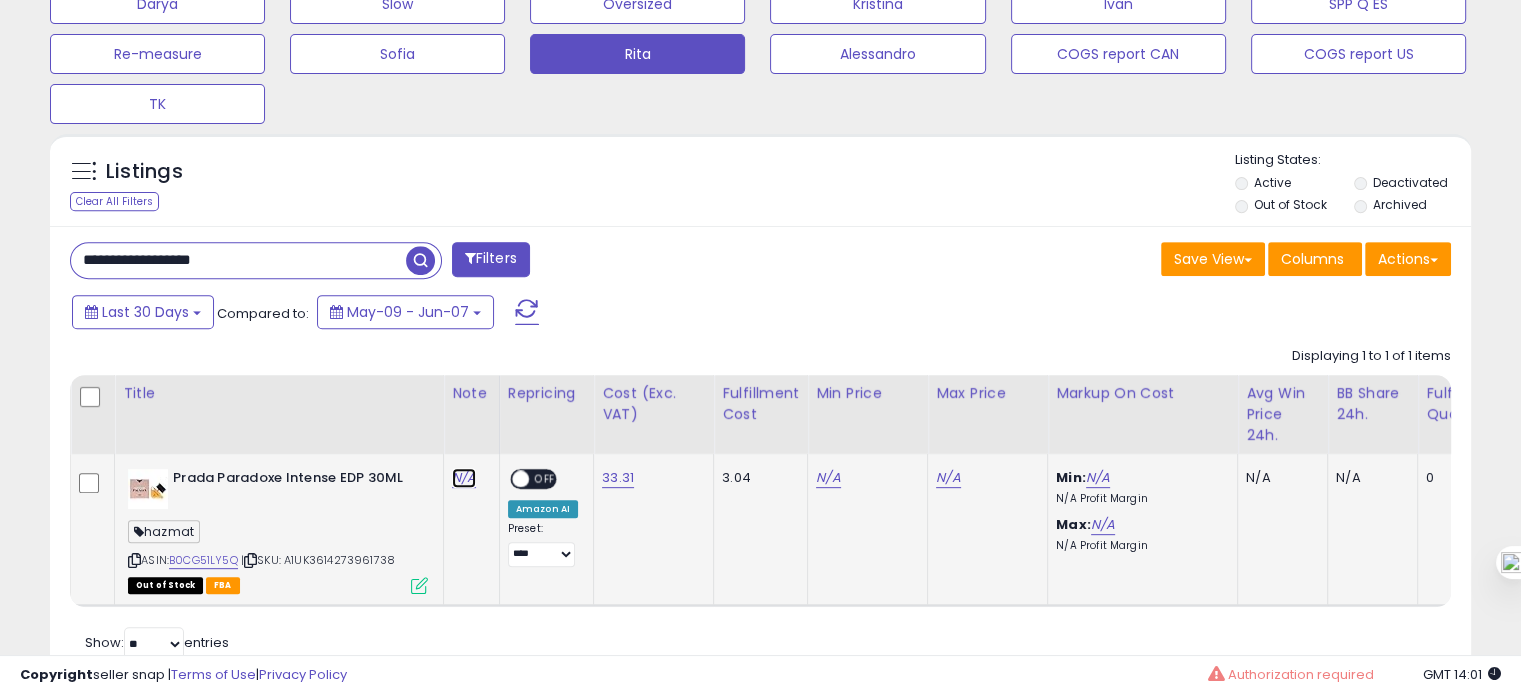 click on "N/A" at bounding box center [464, 478] 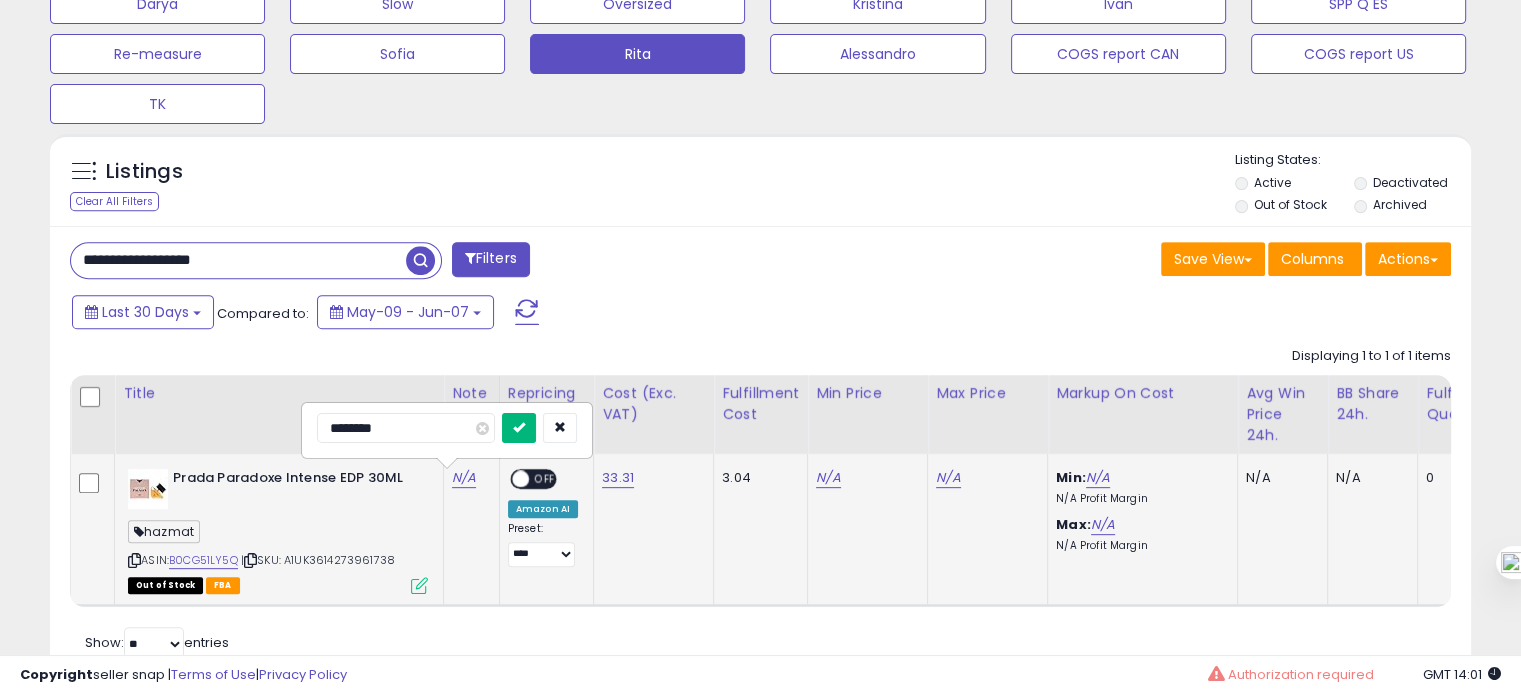 type on "********" 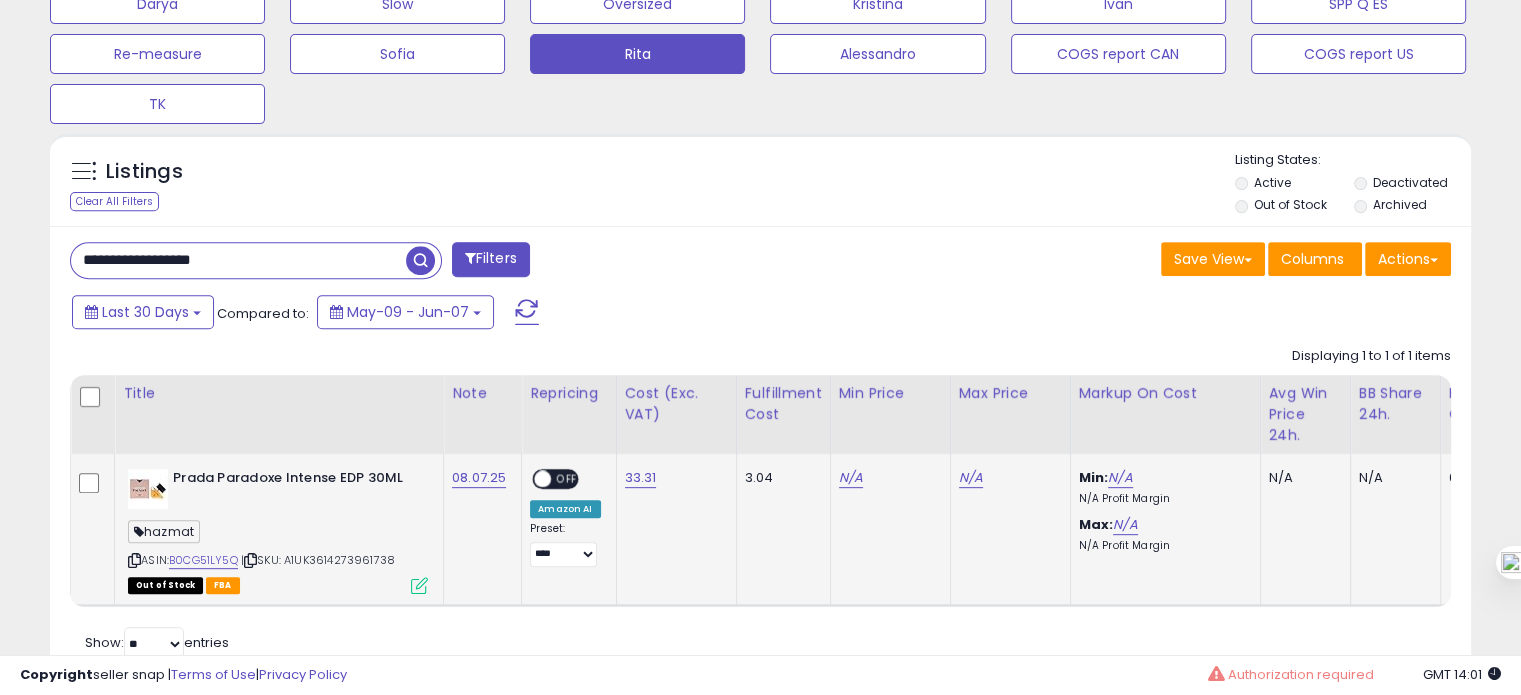 click on "ON   OFF" at bounding box center [533, 479] 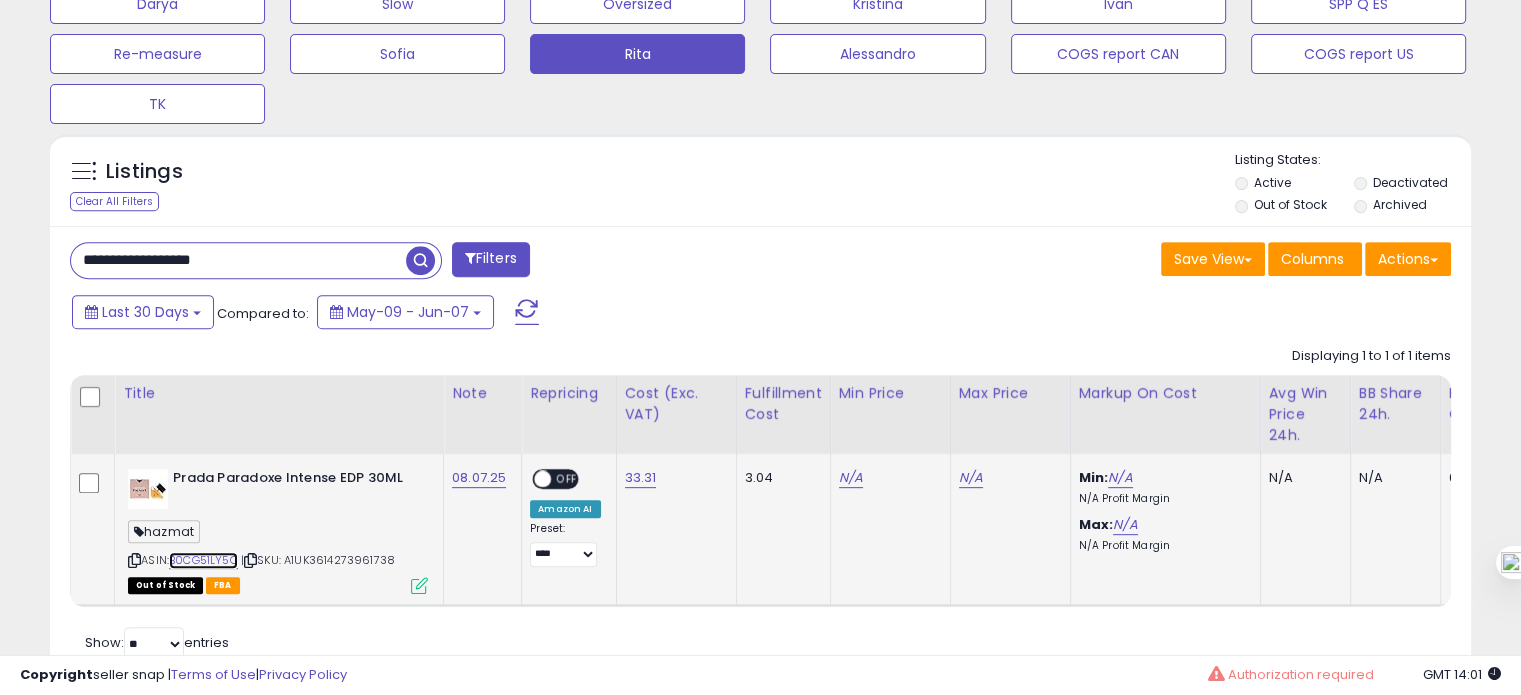 click on "B0CG51LY5Q" at bounding box center [203, 560] 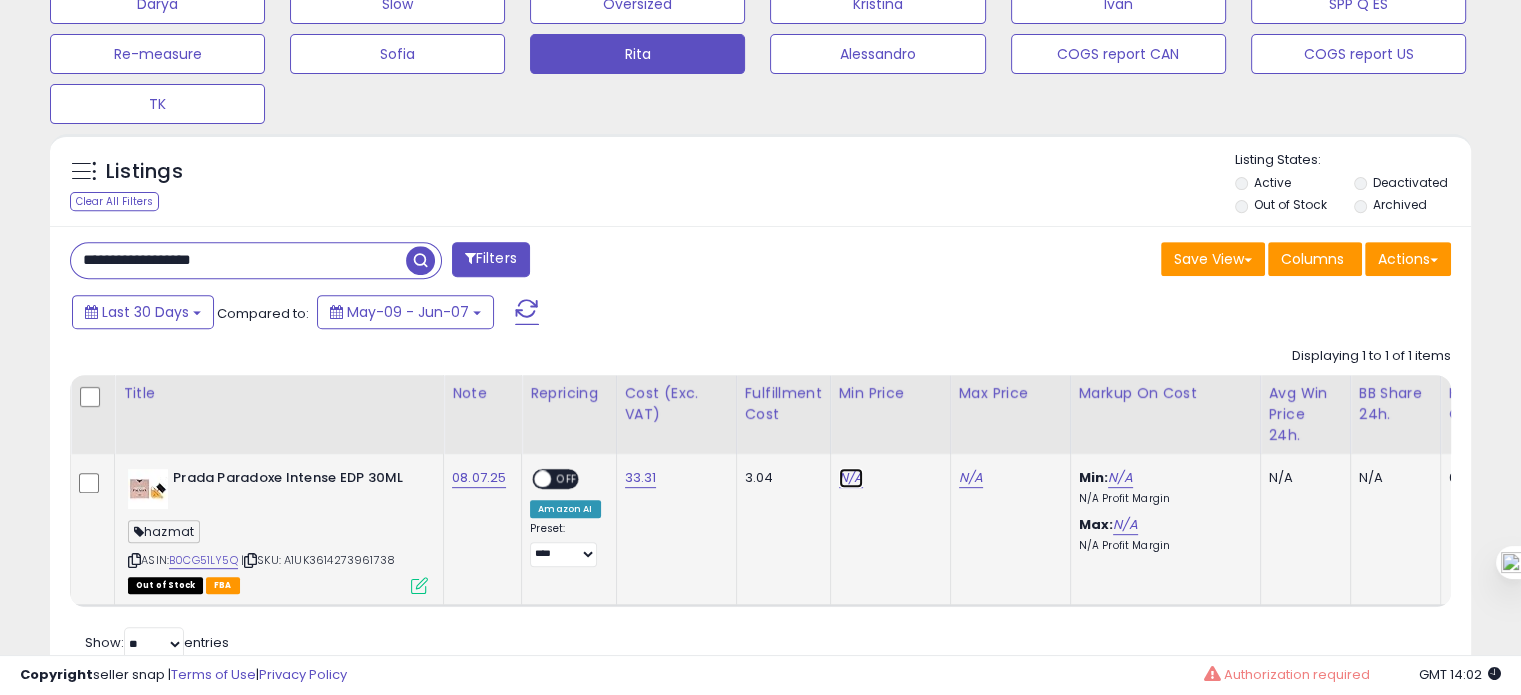 click on "N/A" at bounding box center [851, 478] 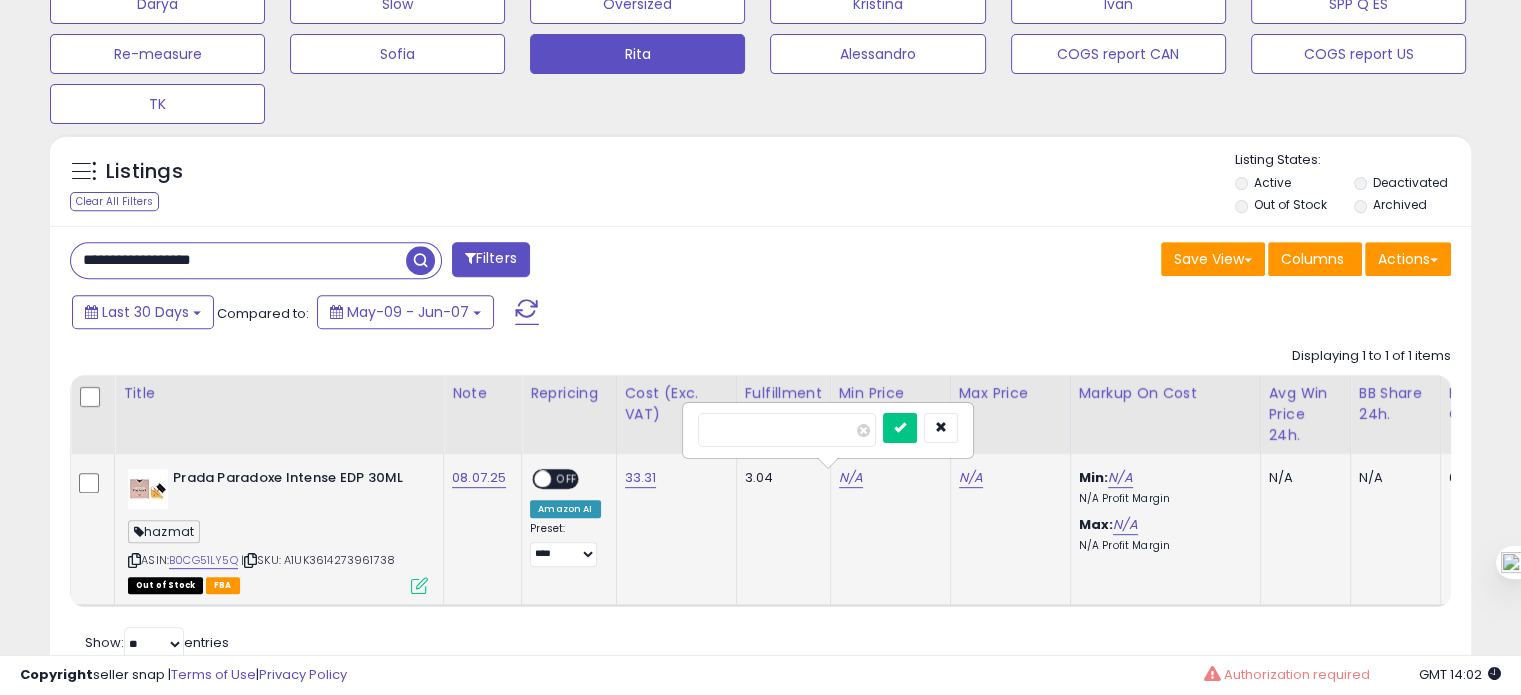 click at bounding box center (900, 428) 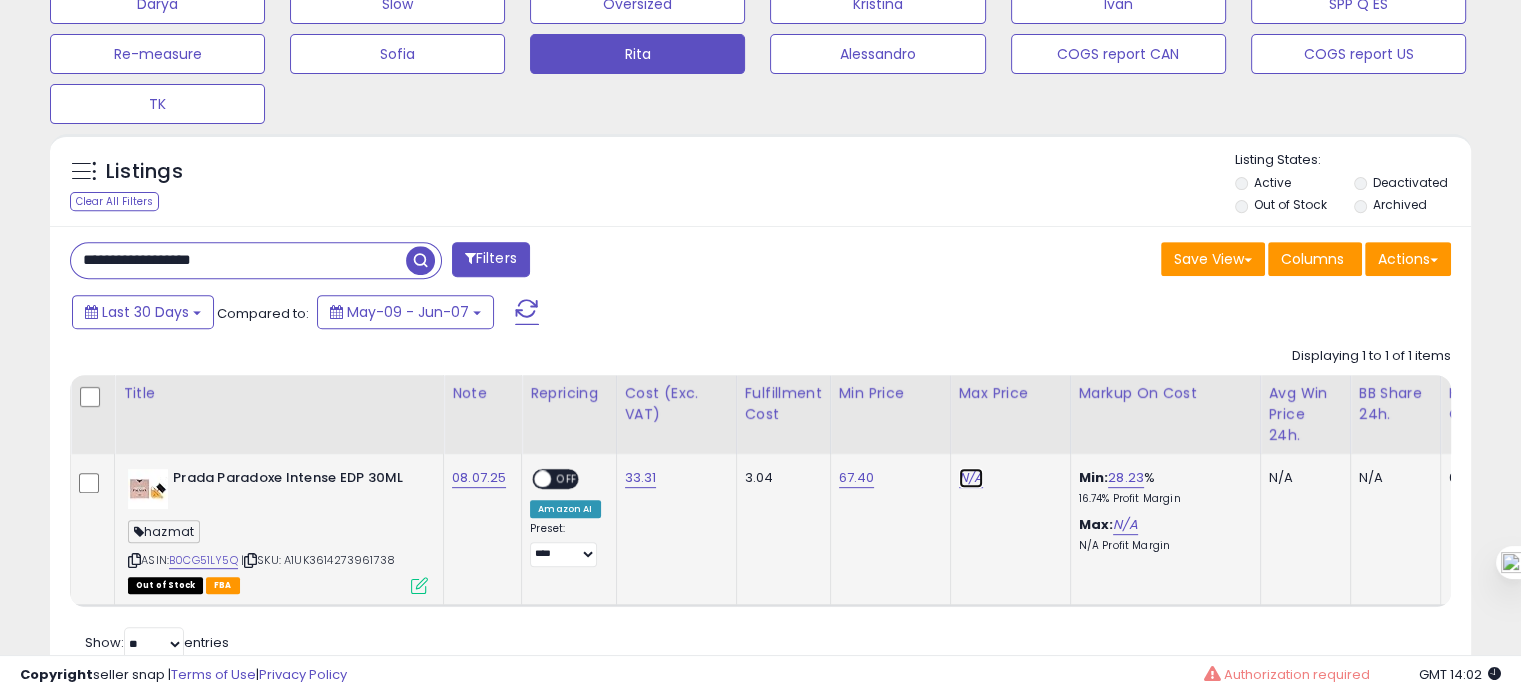 click on "N/A" at bounding box center (971, 478) 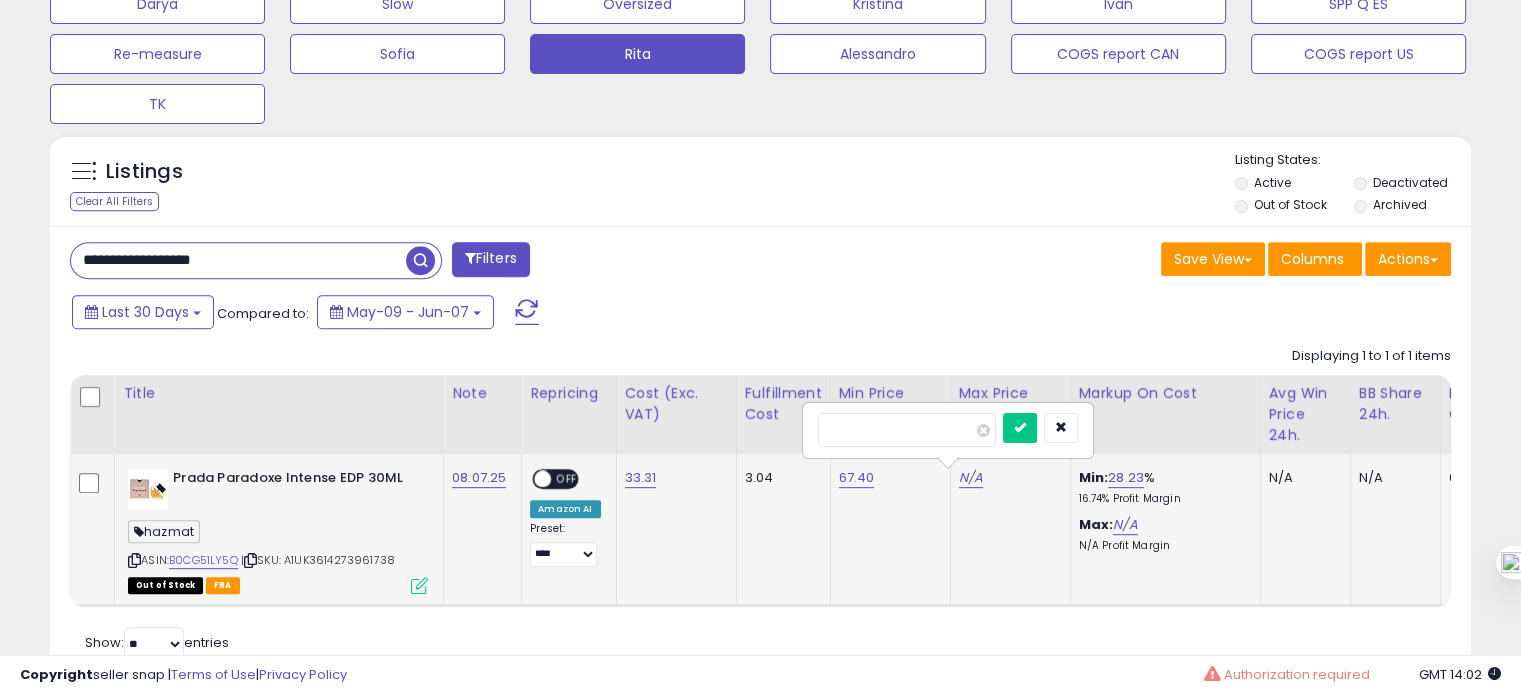 click at bounding box center [1020, 428] 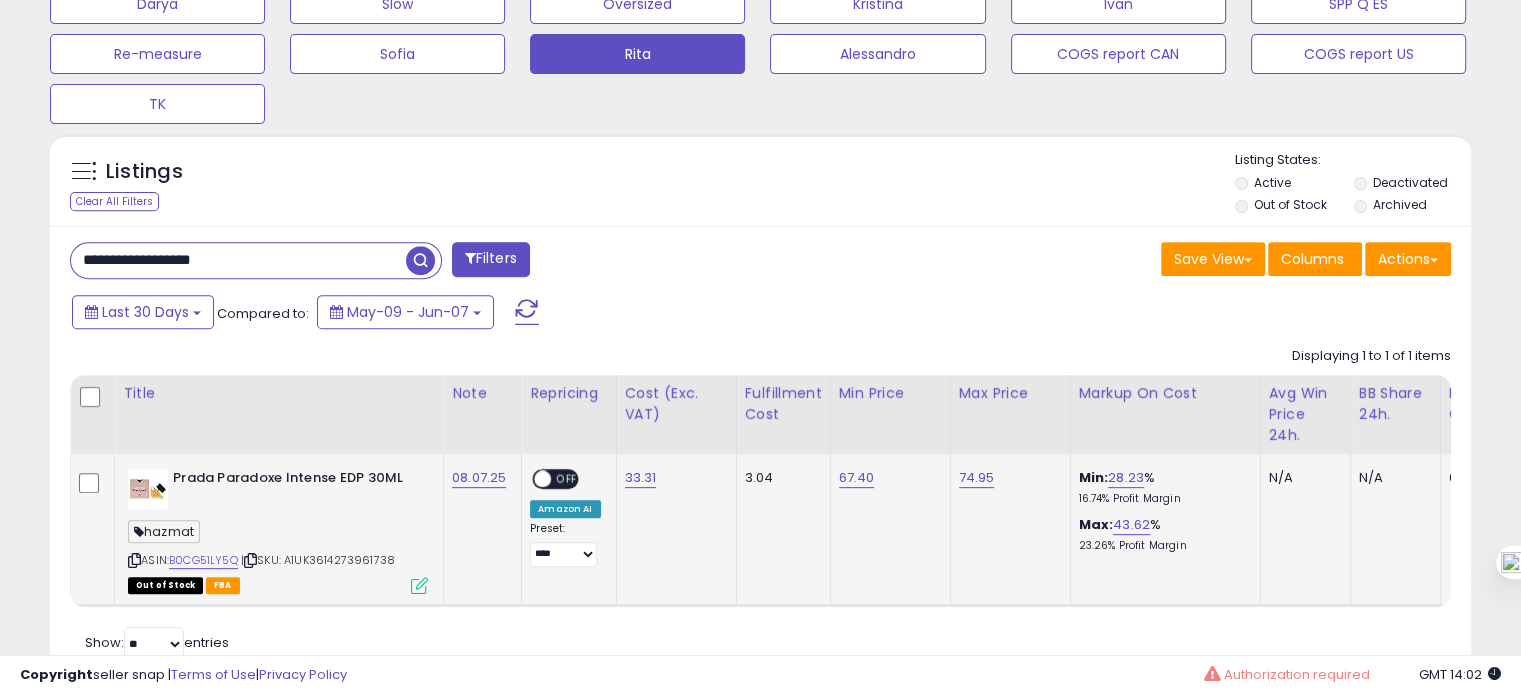 click on "OFF" at bounding box center [567, 479] 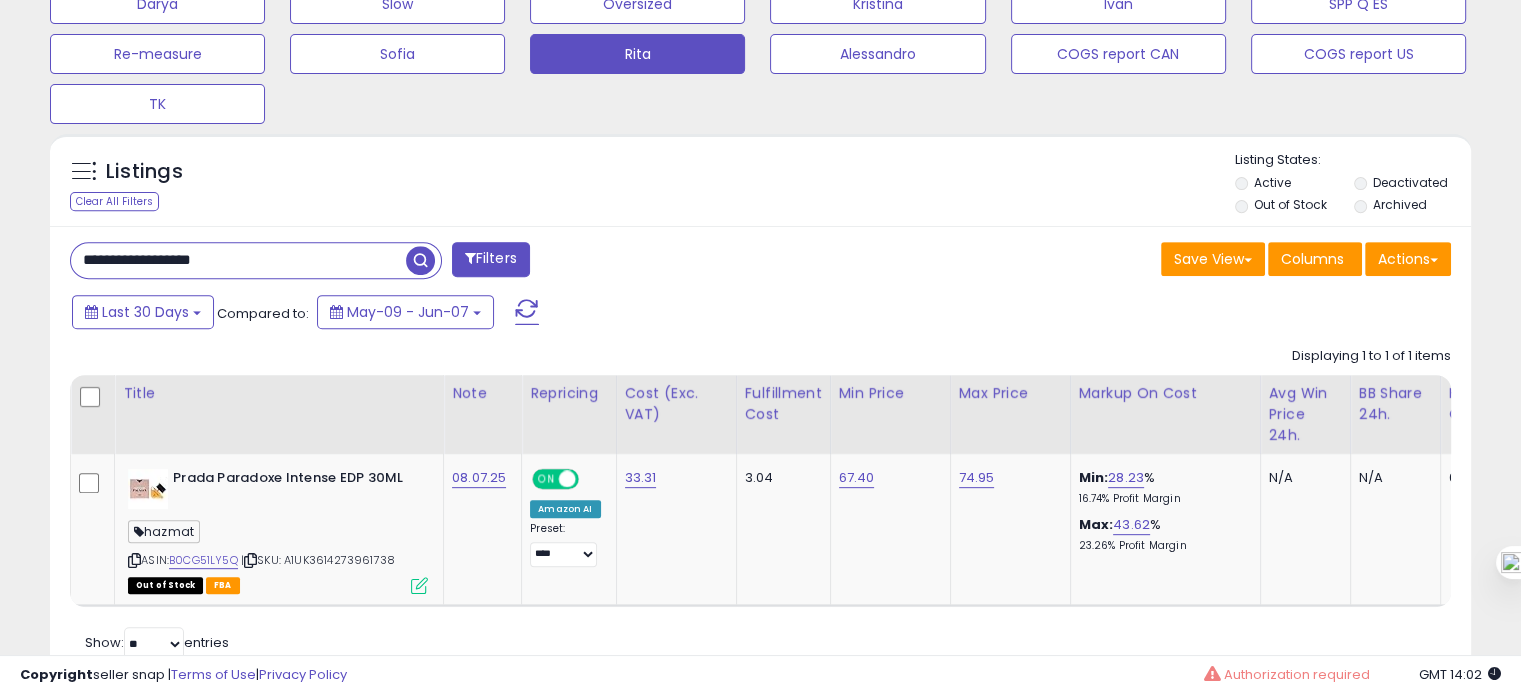 click on "**********" at bounding box center [238, 260] 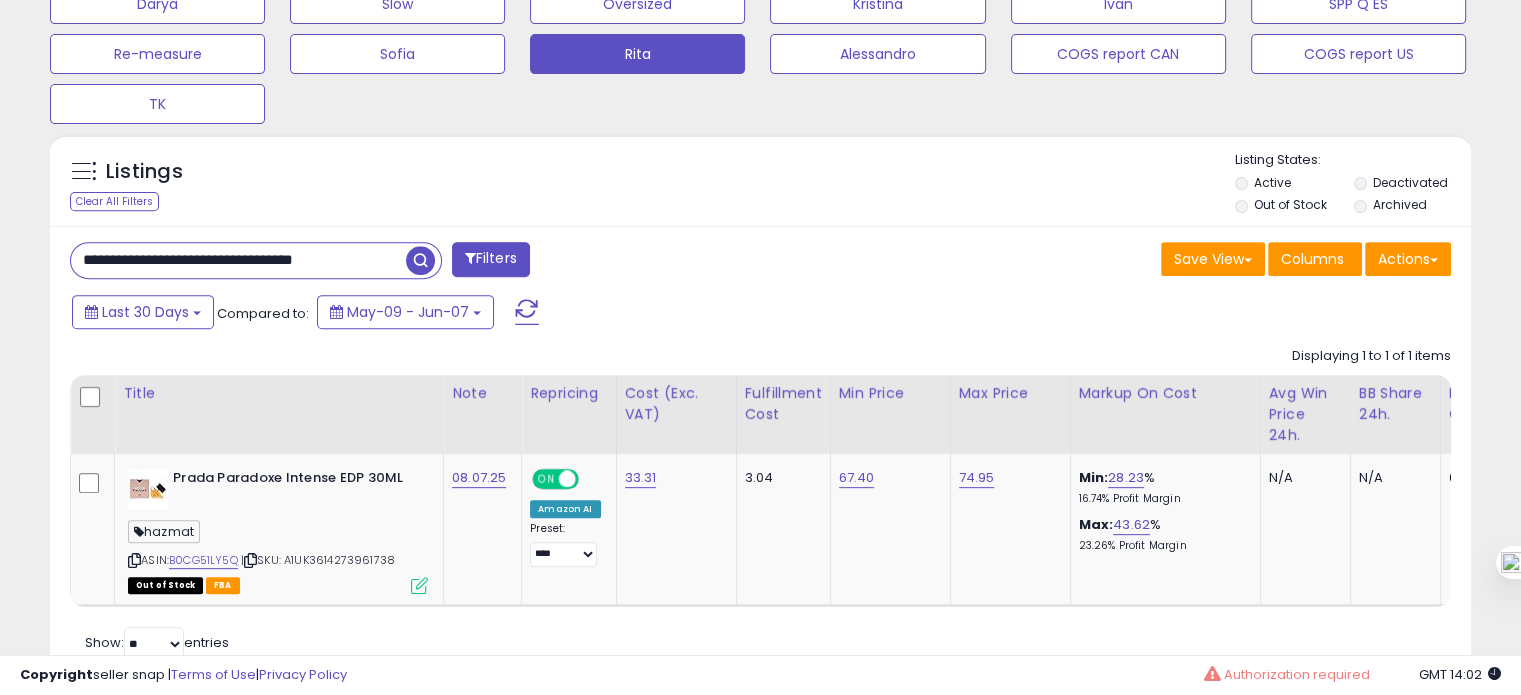 click on "**********" at bounding box center [238, 260] 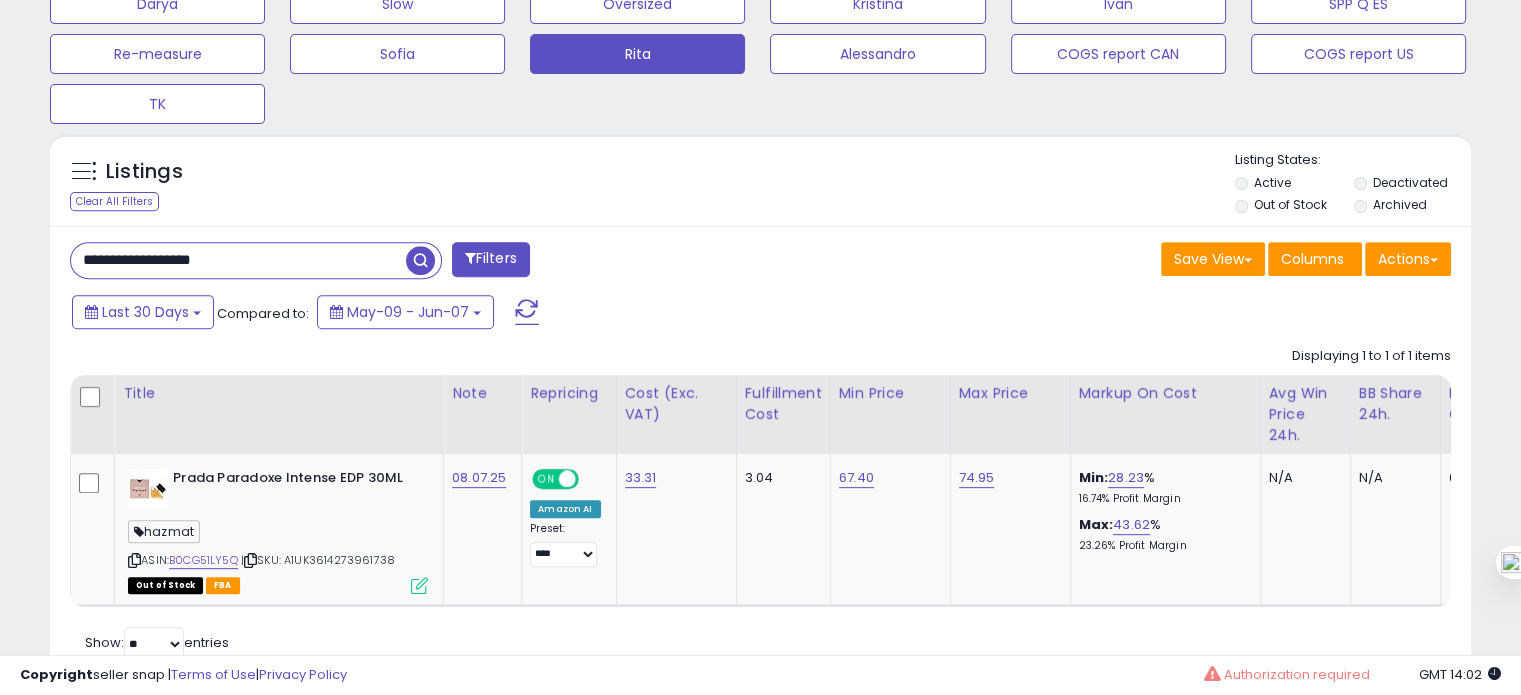 scroll, scrollTop: 0, scrollLeft: 0, axis: both 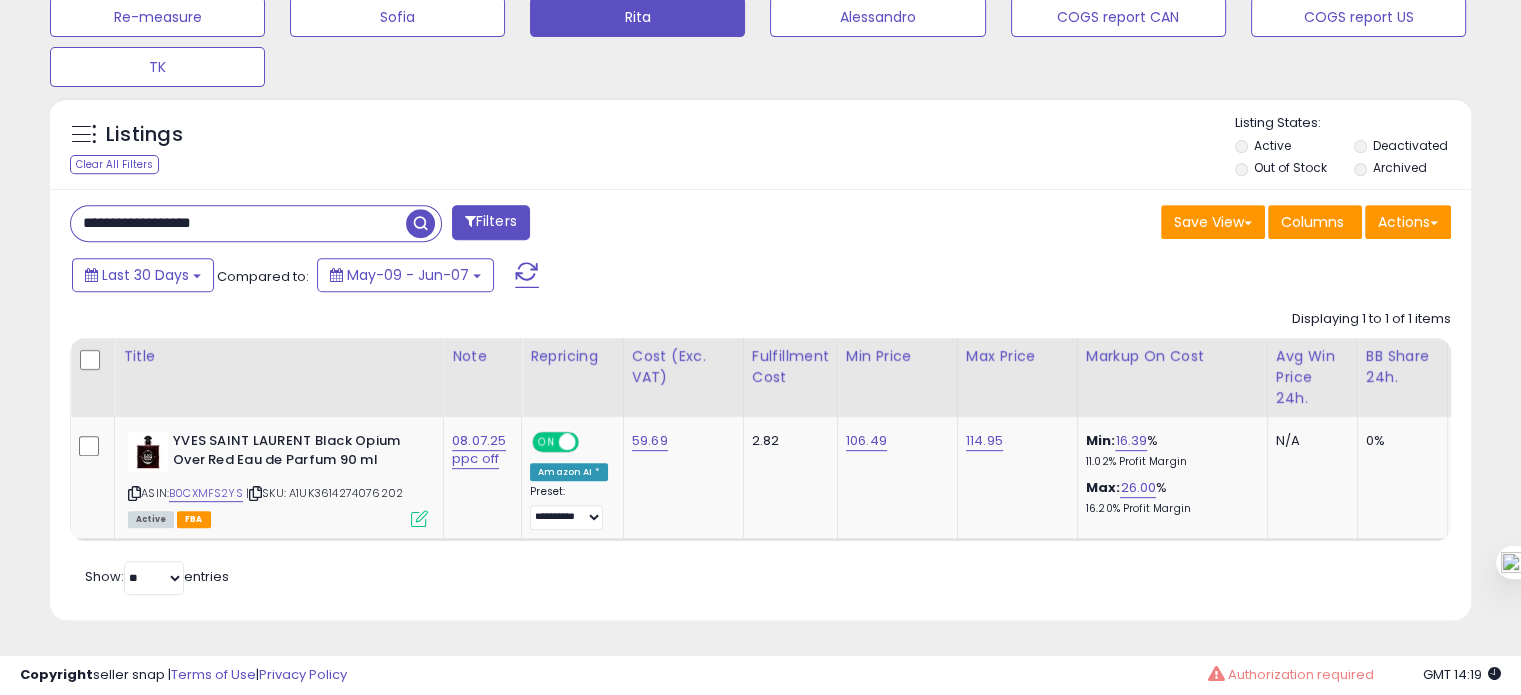click on "**********" at bounding box center (238, 223) 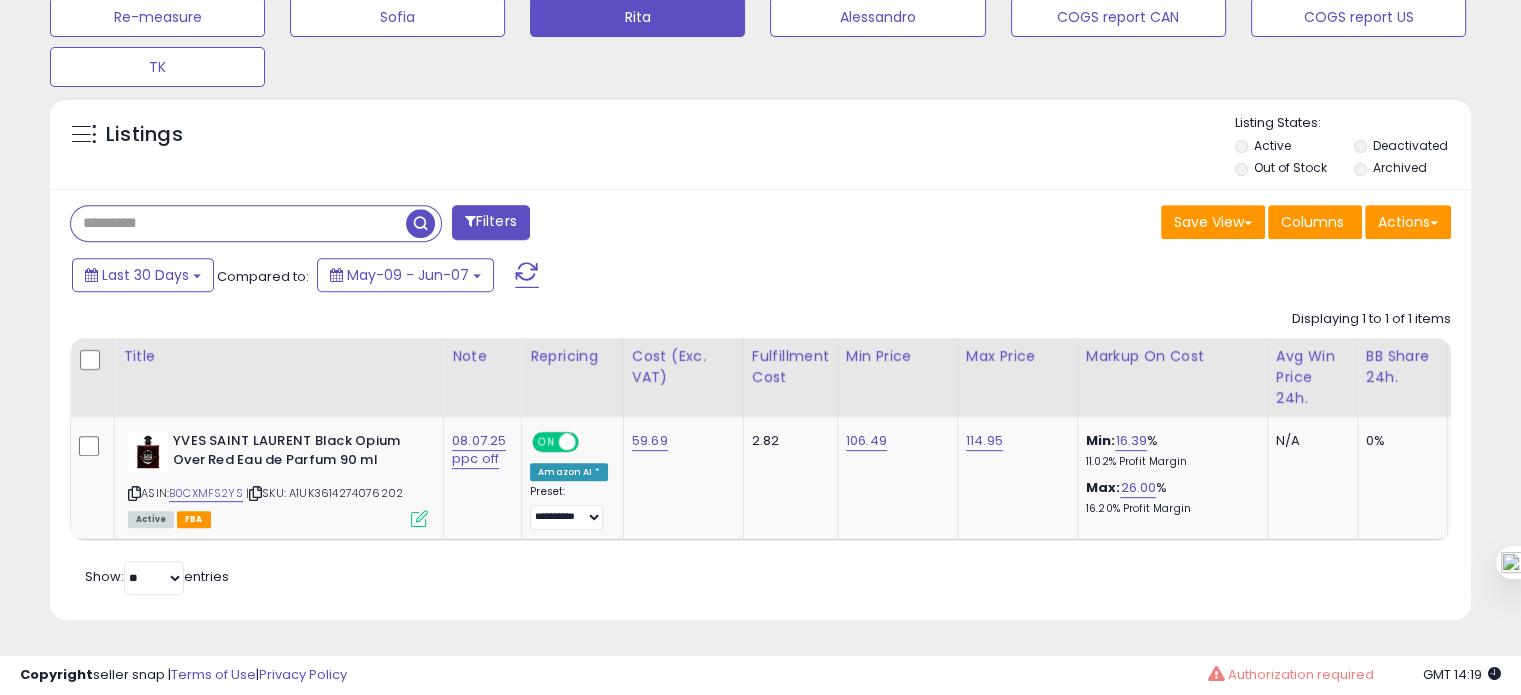 type 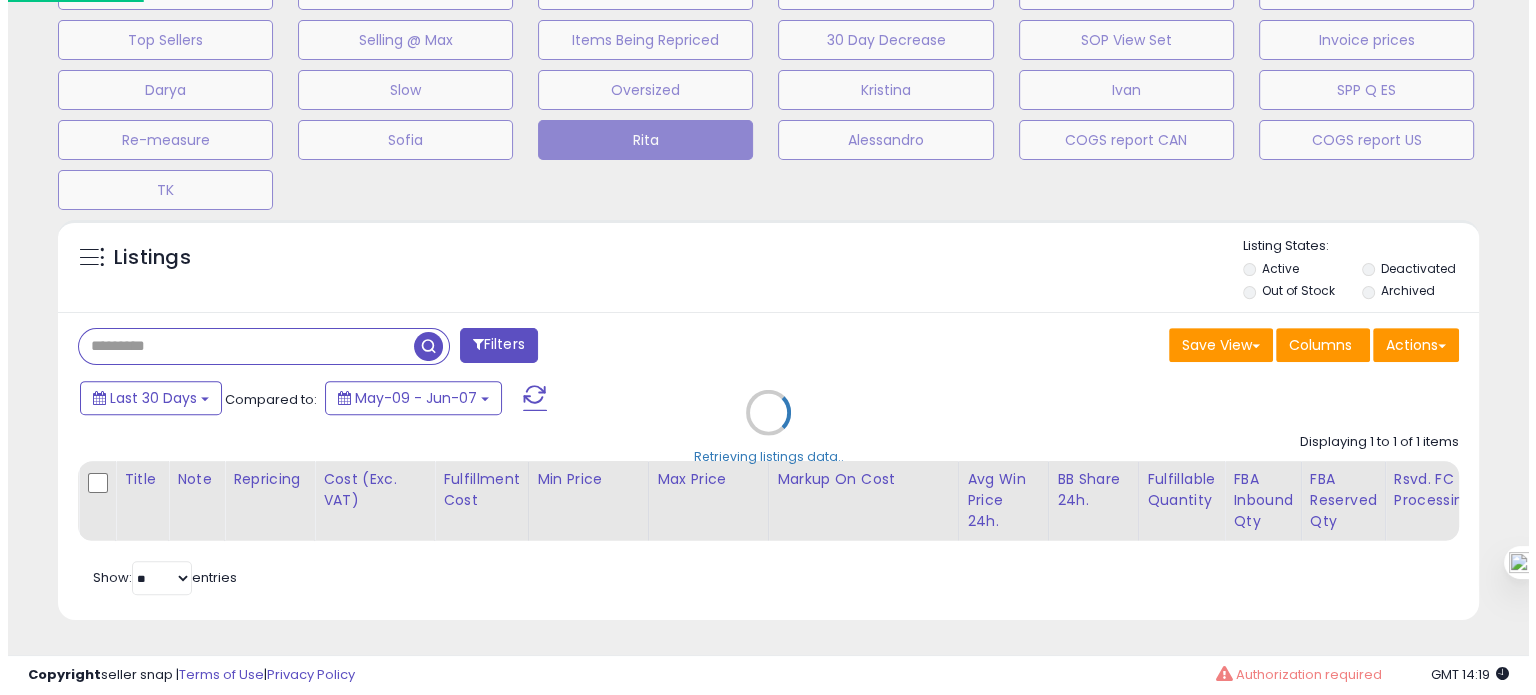 scroll, scrollTop: 674, scrollLeft: 0, axis: vertical 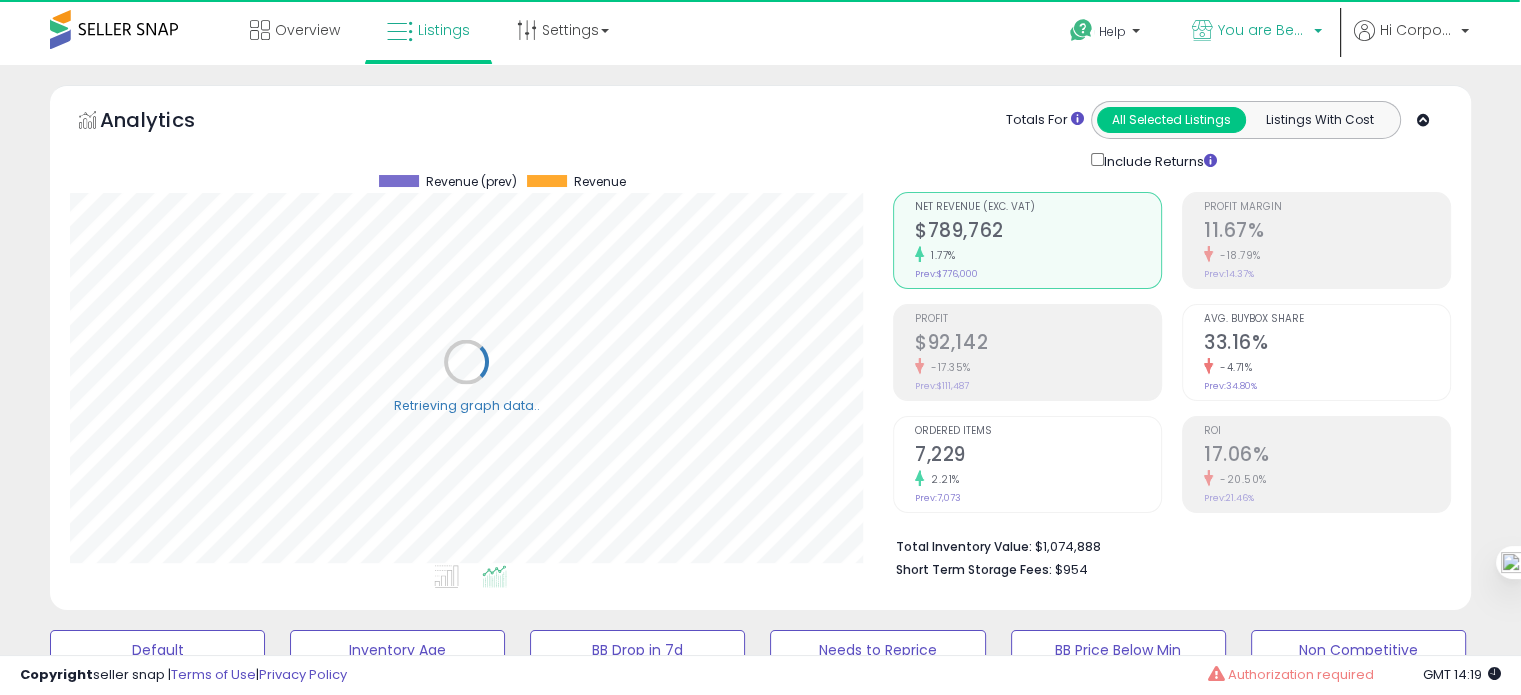 click on "You are Beautiful (UK)" at bounding box center [1263, 30] 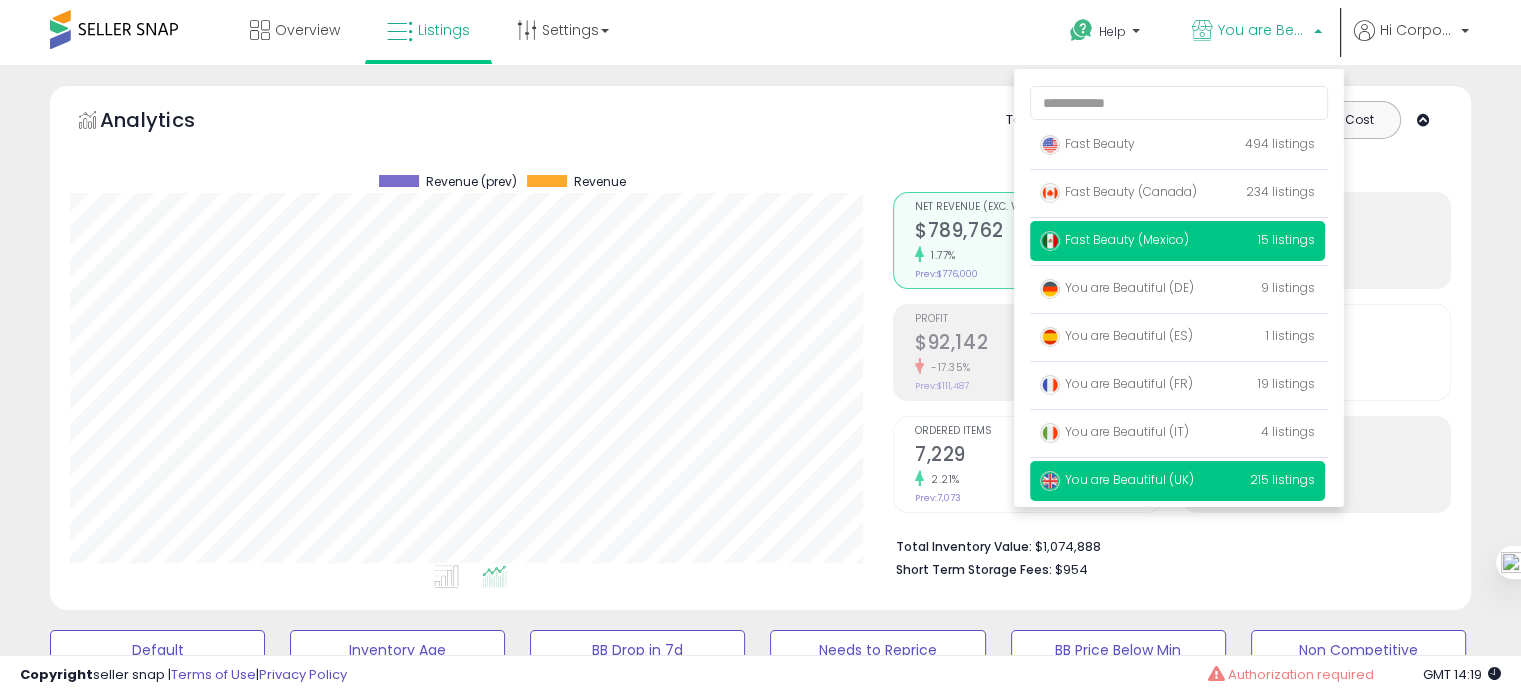 scroll, scrollTop: 999589, scrollLeft: 999176, axis: both 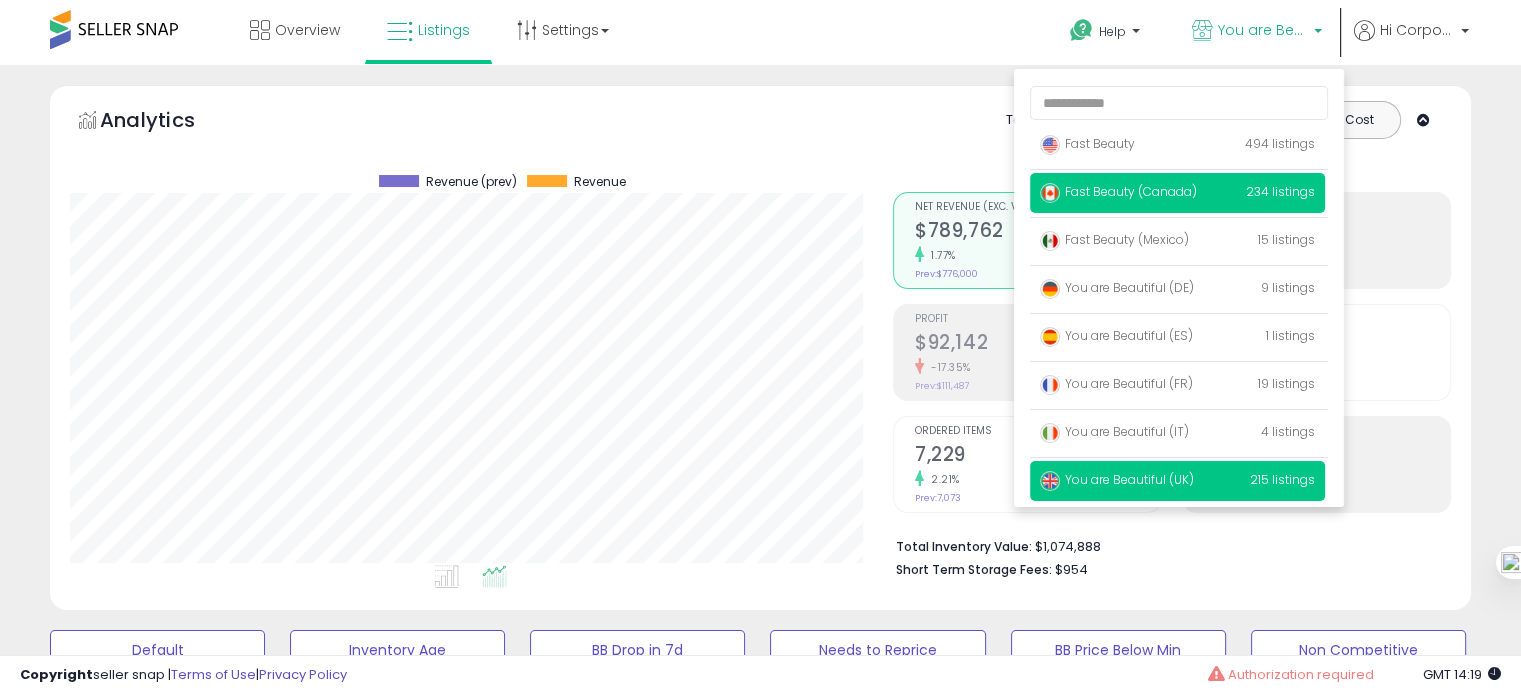 click on "Fast Beauty (Canada)" at bounding box center [1087, 143] 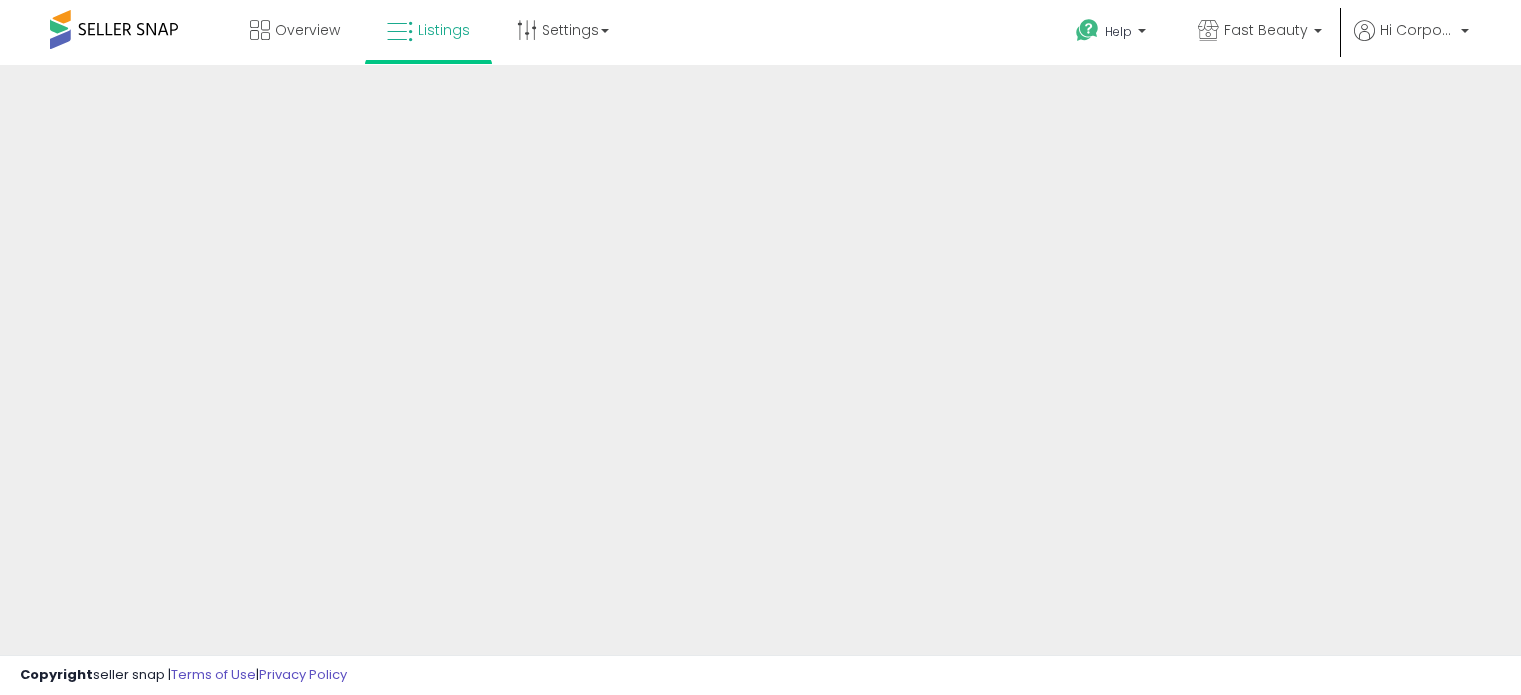 scroll, scrollTop: 0, scrollLeft: 0, axis: both 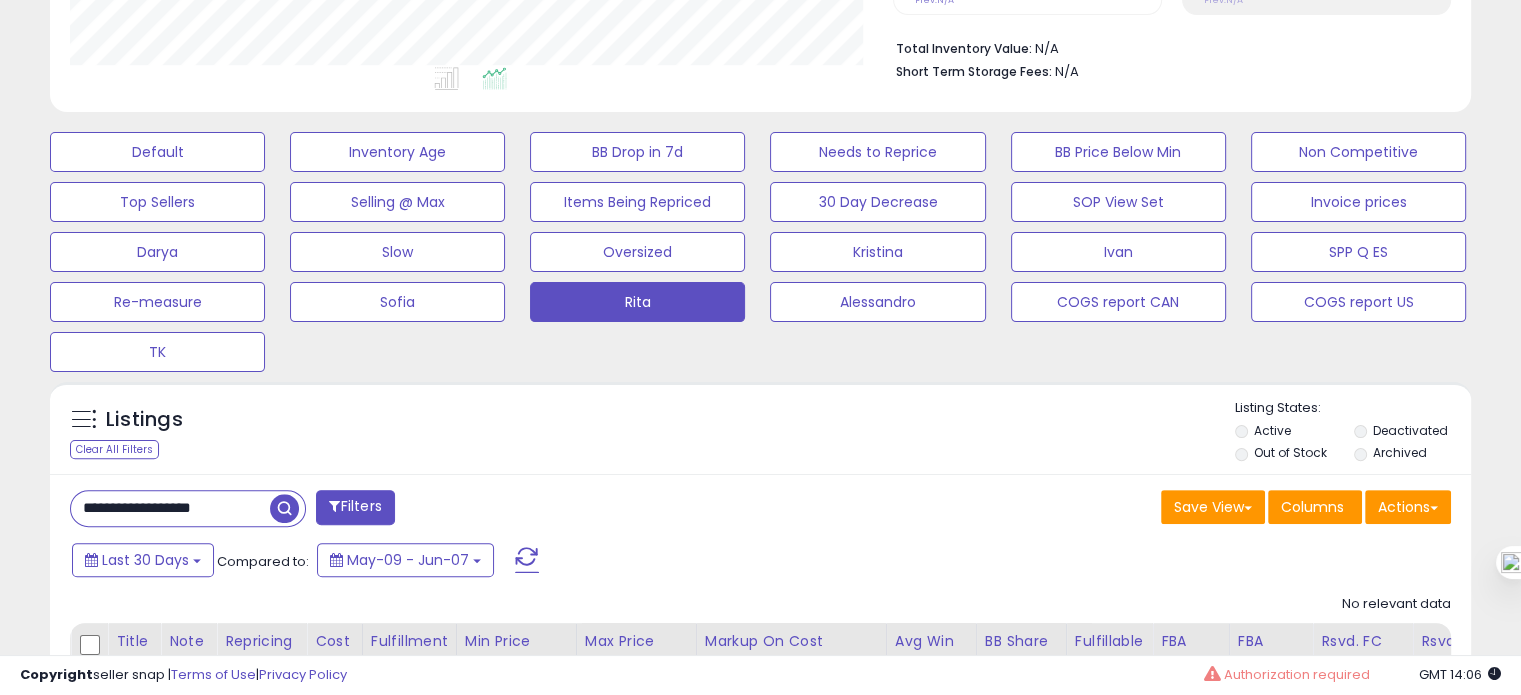 click on "**********" at bounding box center (170, 508) 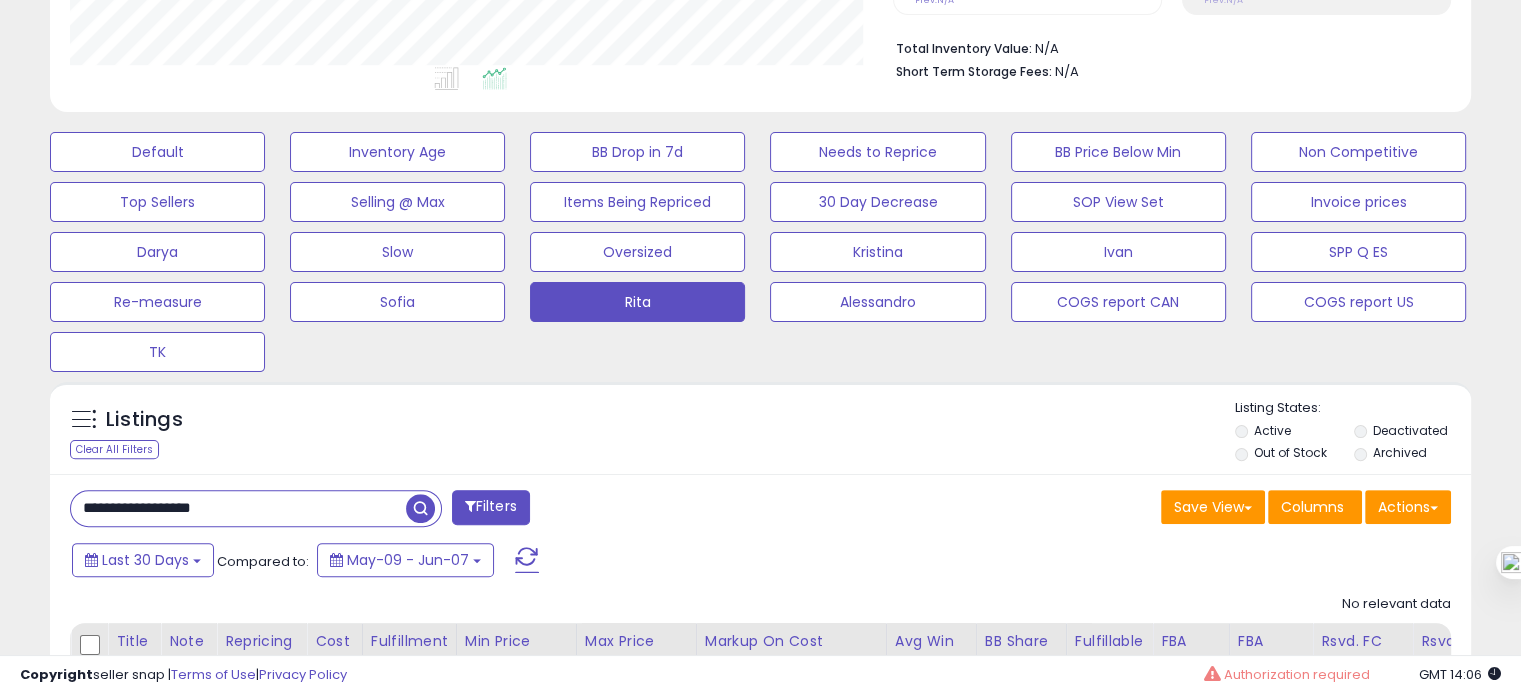 click on "**********" at bounding box center (238, 508) 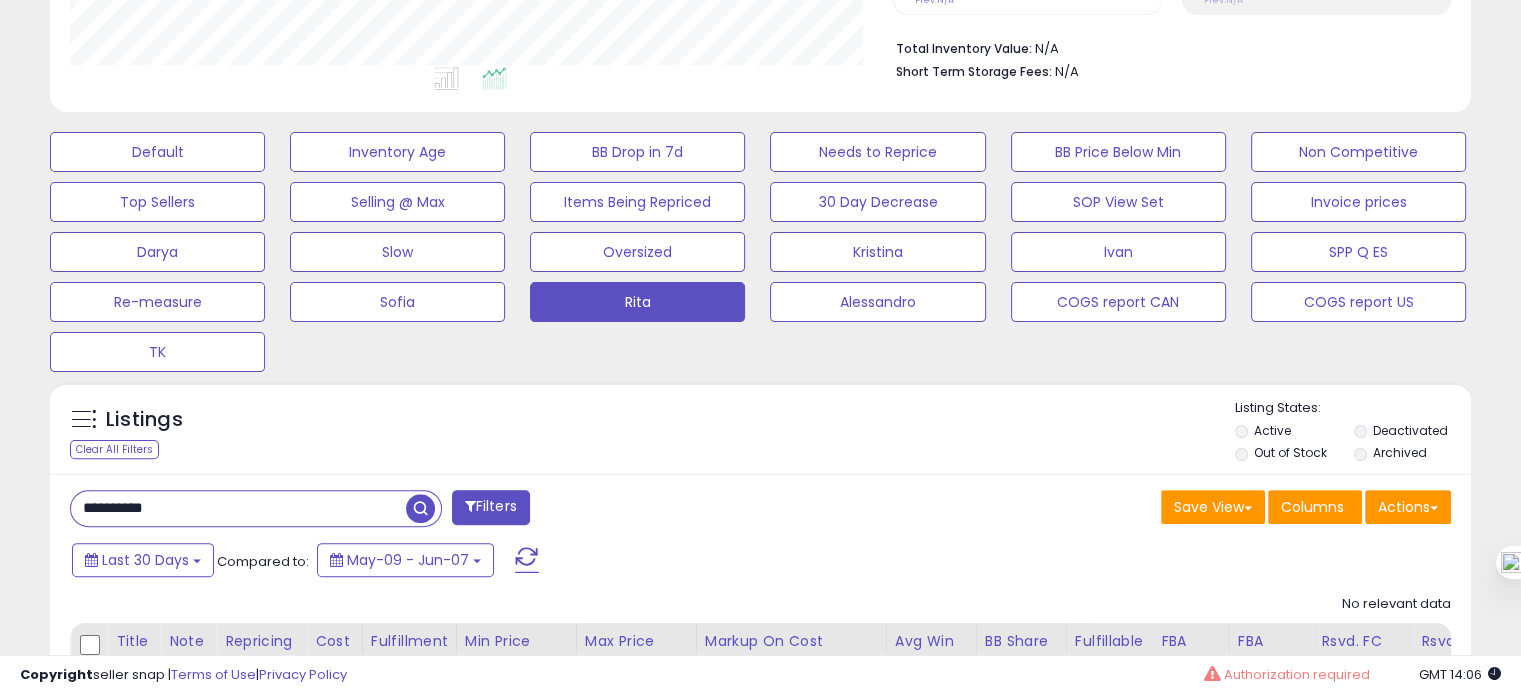 type on "**********" 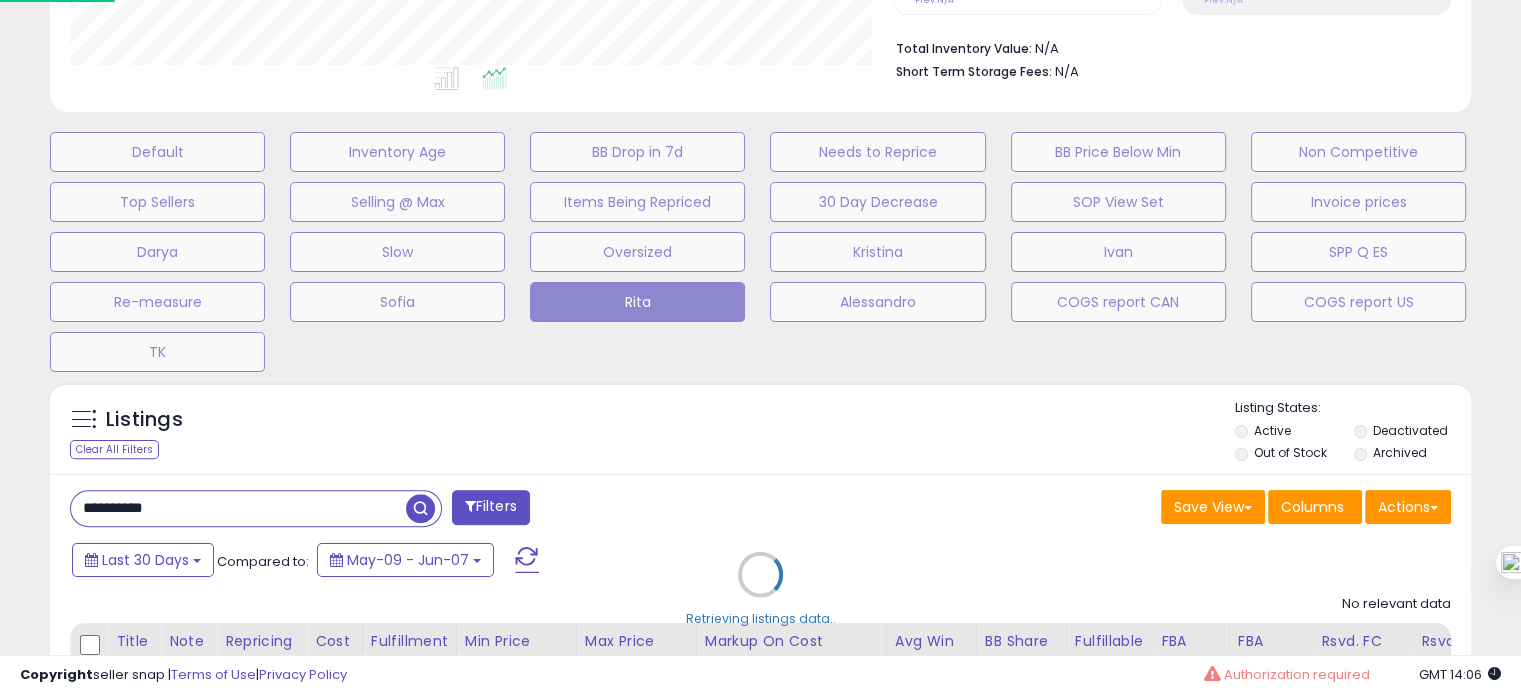 scroll, scrollTop: 999589, scrollLeft: 999168, axis: both 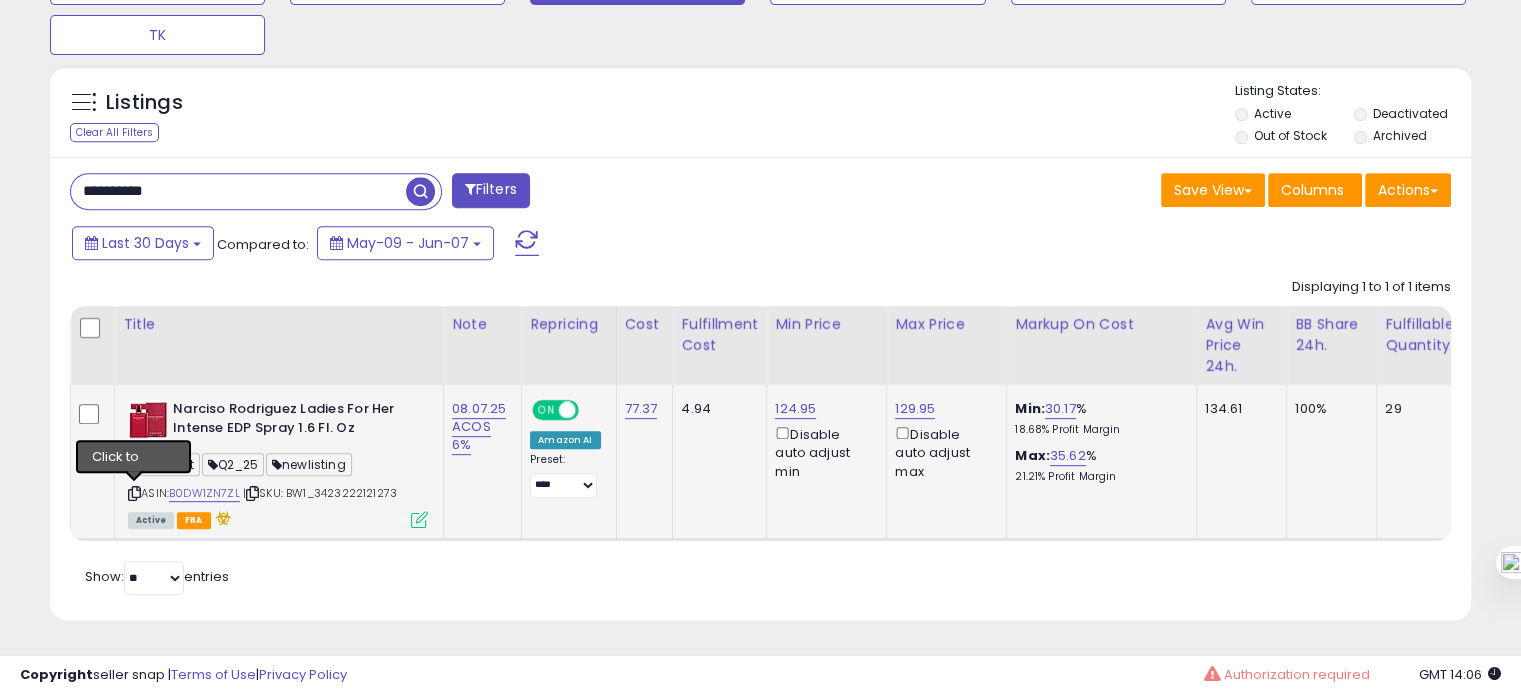 click at bounding box center [134, 493] 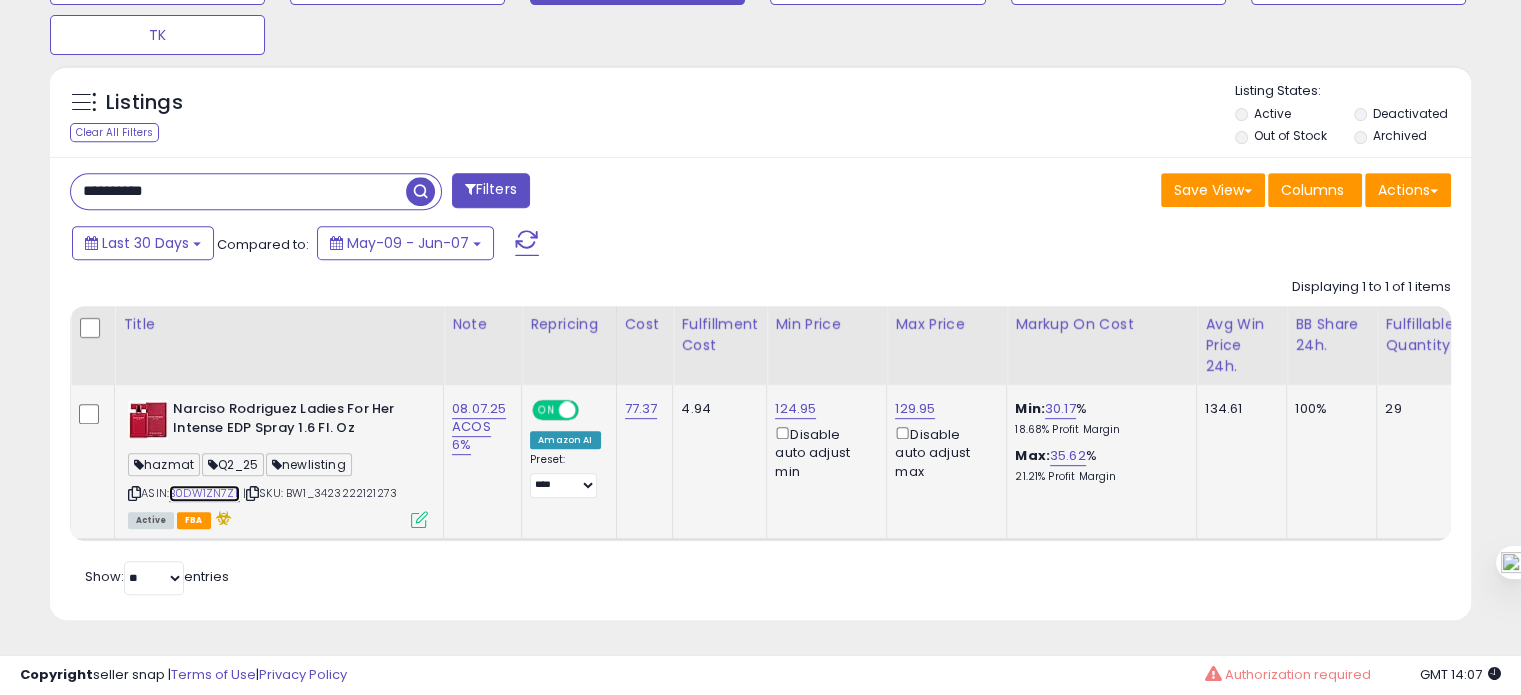 click on "B0DW1ZN7ZL" at bounding box center [204, 493] 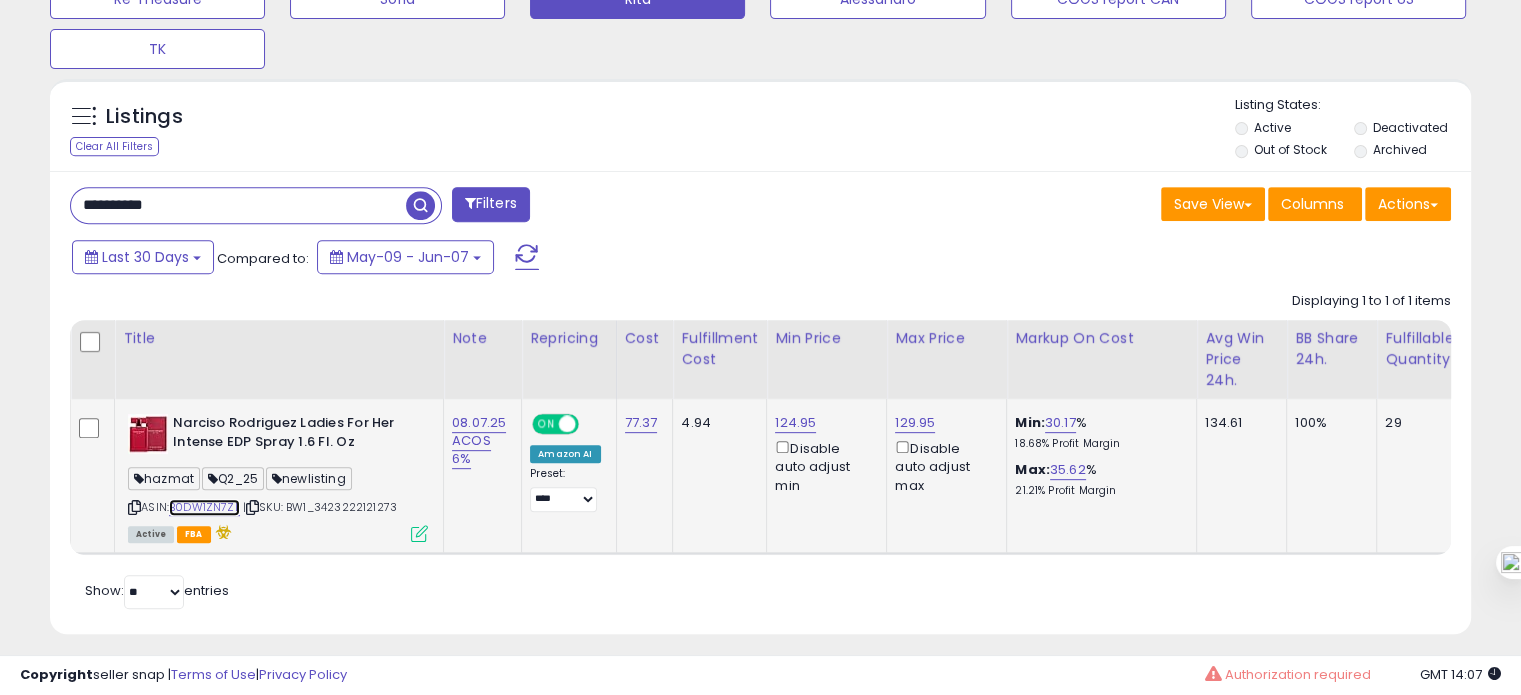 scroll, scrollTop: 800, scrollLeft: 0, axis: vertical 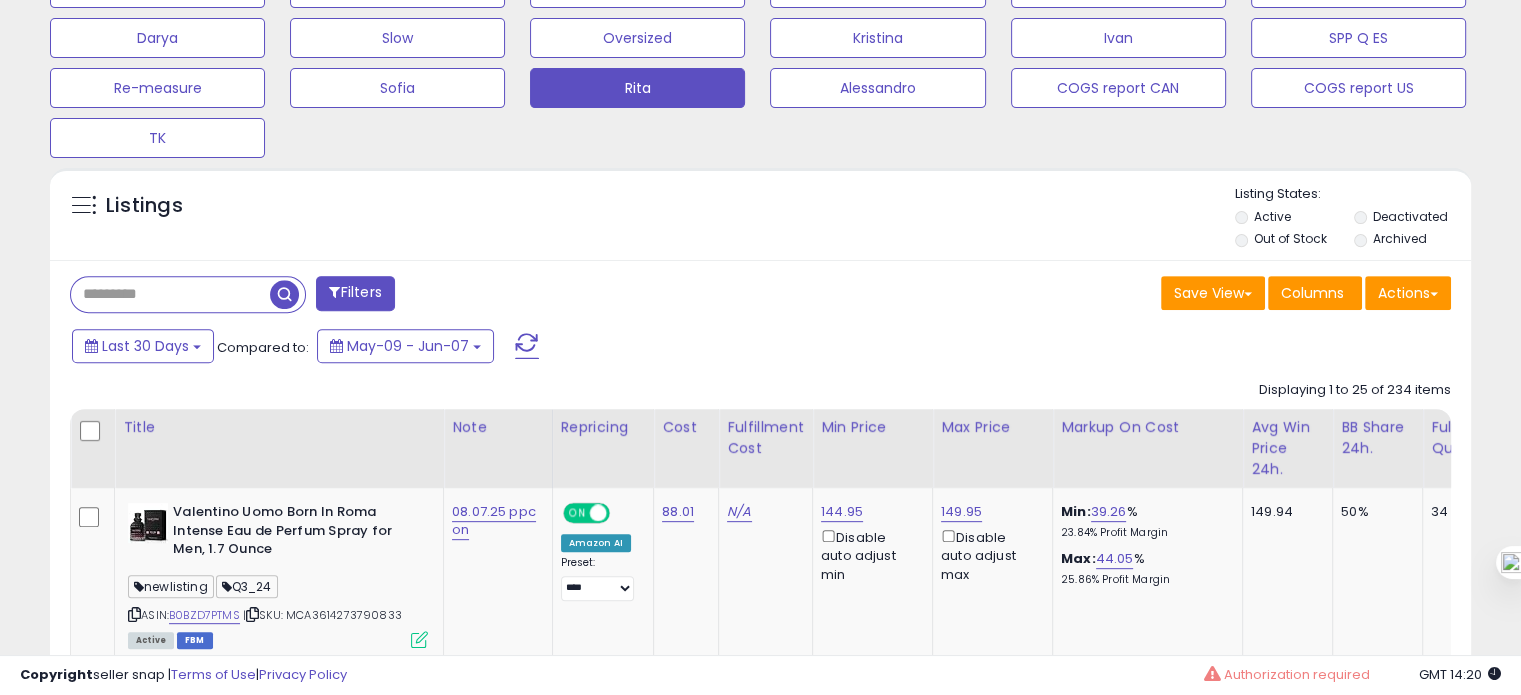 click at bounding box center (170, 294) 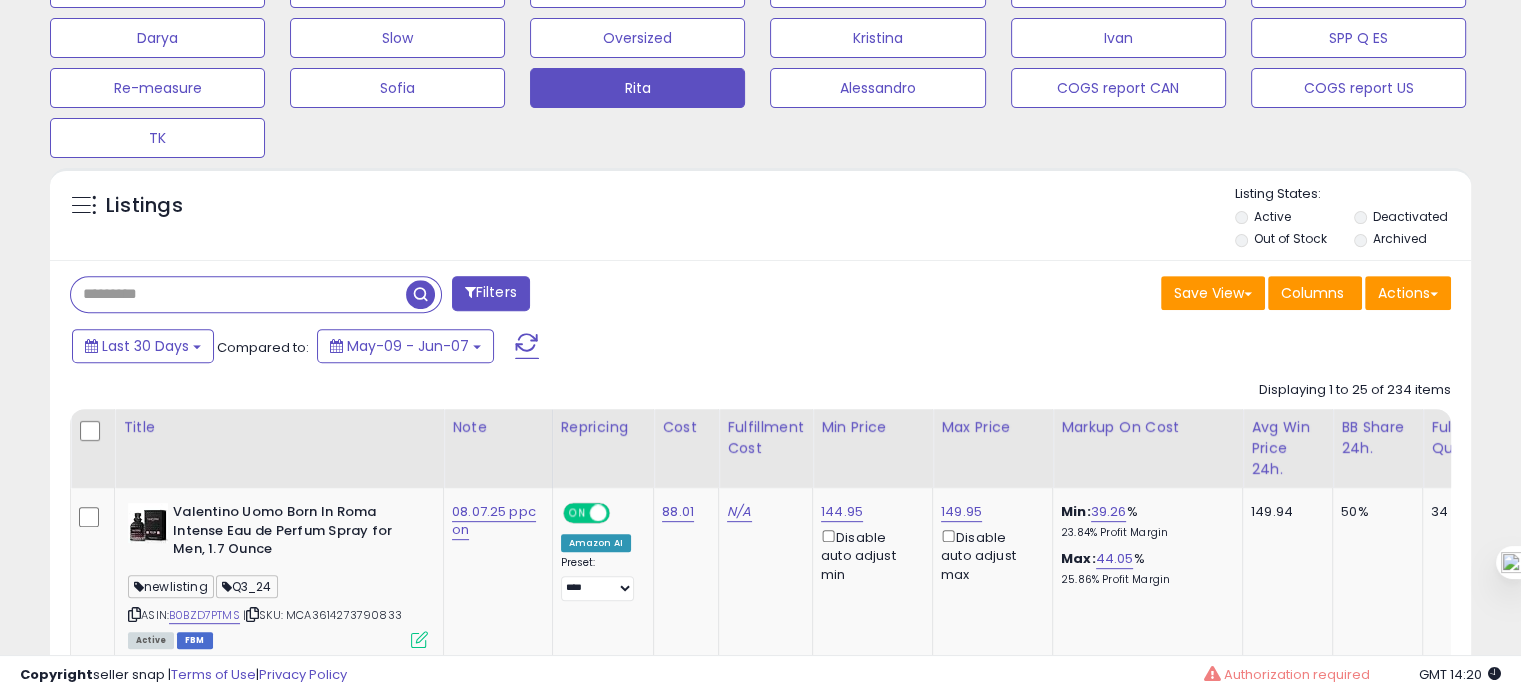 paste on "**********" 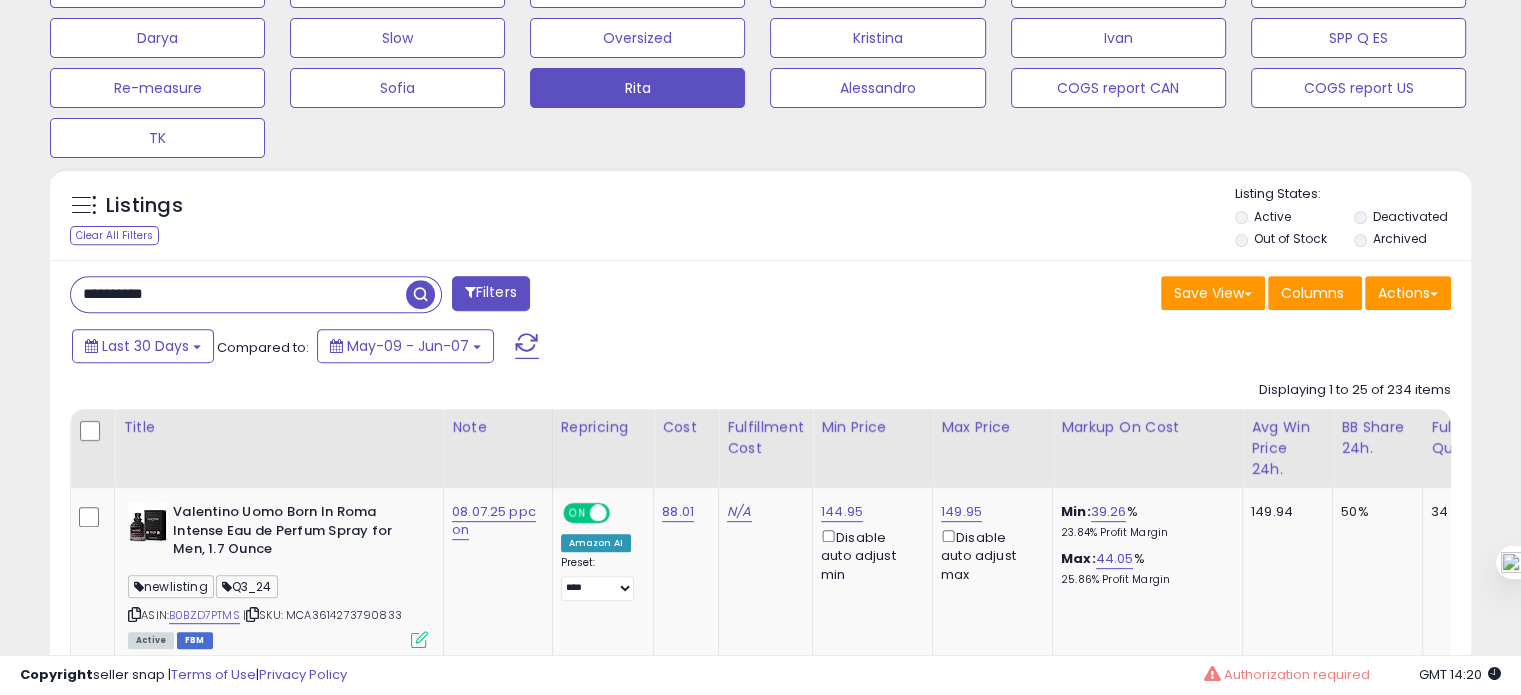 type on "**********" 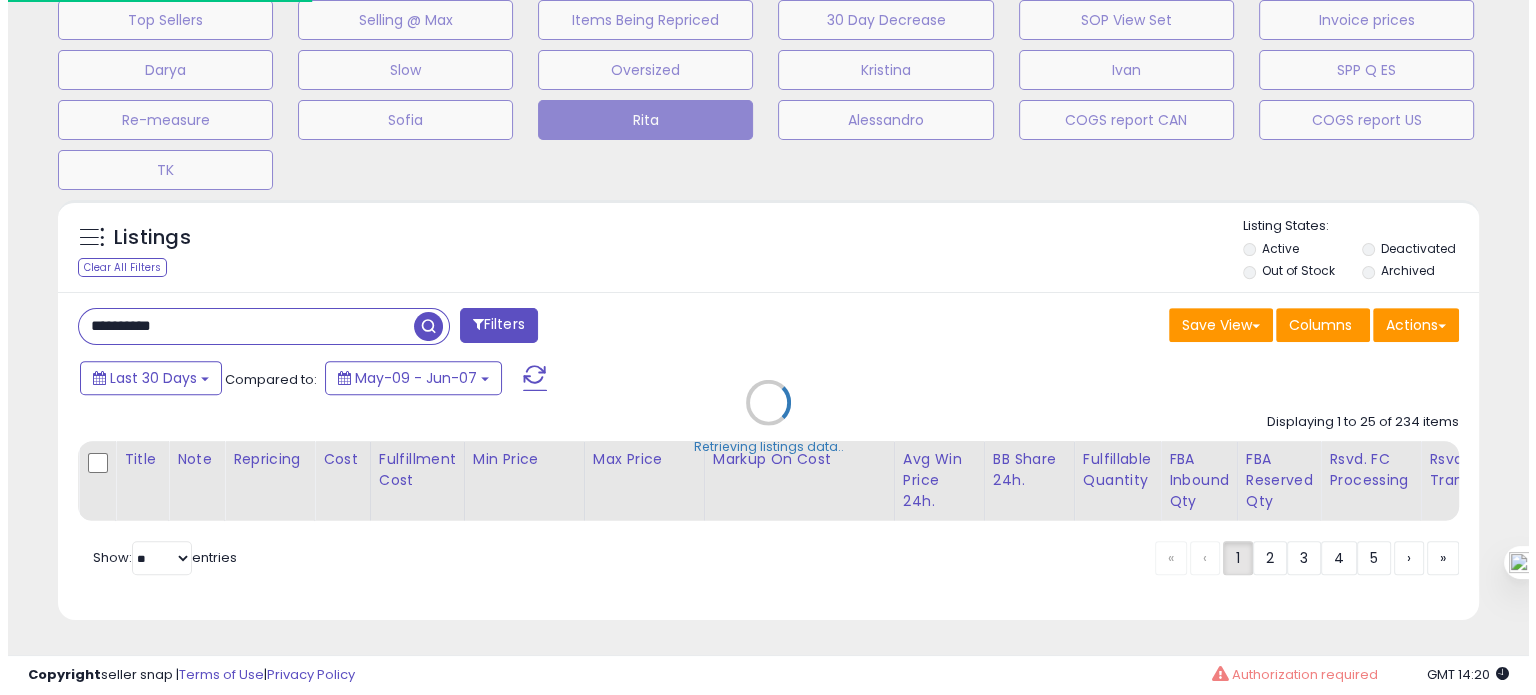scroll, scrollTop: 693, scrollLeft: 0, axis: vertical 